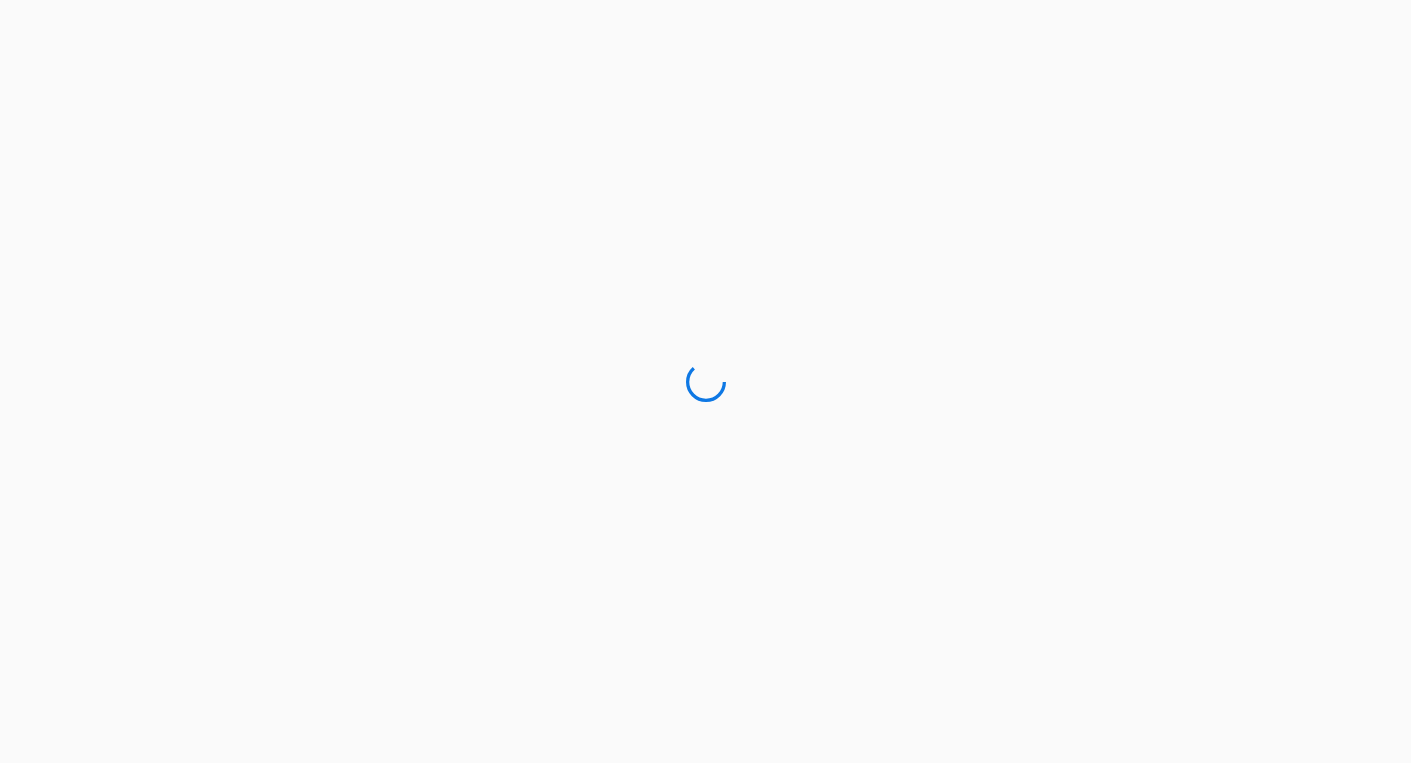 scroll, scrollTop: 0, scrollLeft: 0, axis: both 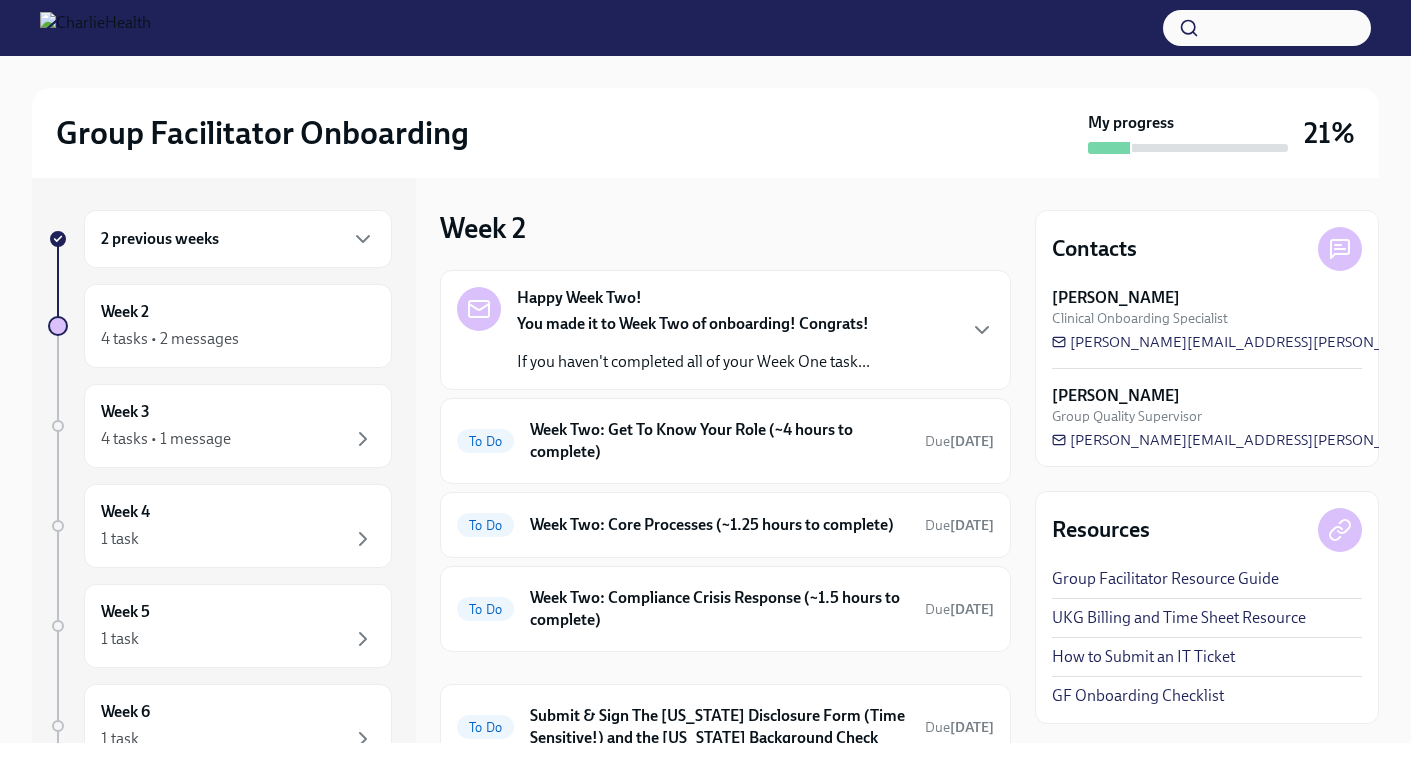 click on "Week 2 Happy Week Two! You made it to Week Two of onboarding! Congrats!
If you haven't completed all of your Week One task... To Do Week Two: Get To Know Your Role (~4 hours to complete) Due  [DATE] To Do Week Two: Core Processes (~1.25 hours to complete) Due  [DATE] To Do Week Two: Compliance Crisis Response (~1.5 hours to complete) Due  [DATE] To Do Submit & Sign The [US_STATE] Disclosure Form (Time Sensitive!) and the [US_STATE] Background Check Due  [DATE] For later" at bounding box center [725, 460] 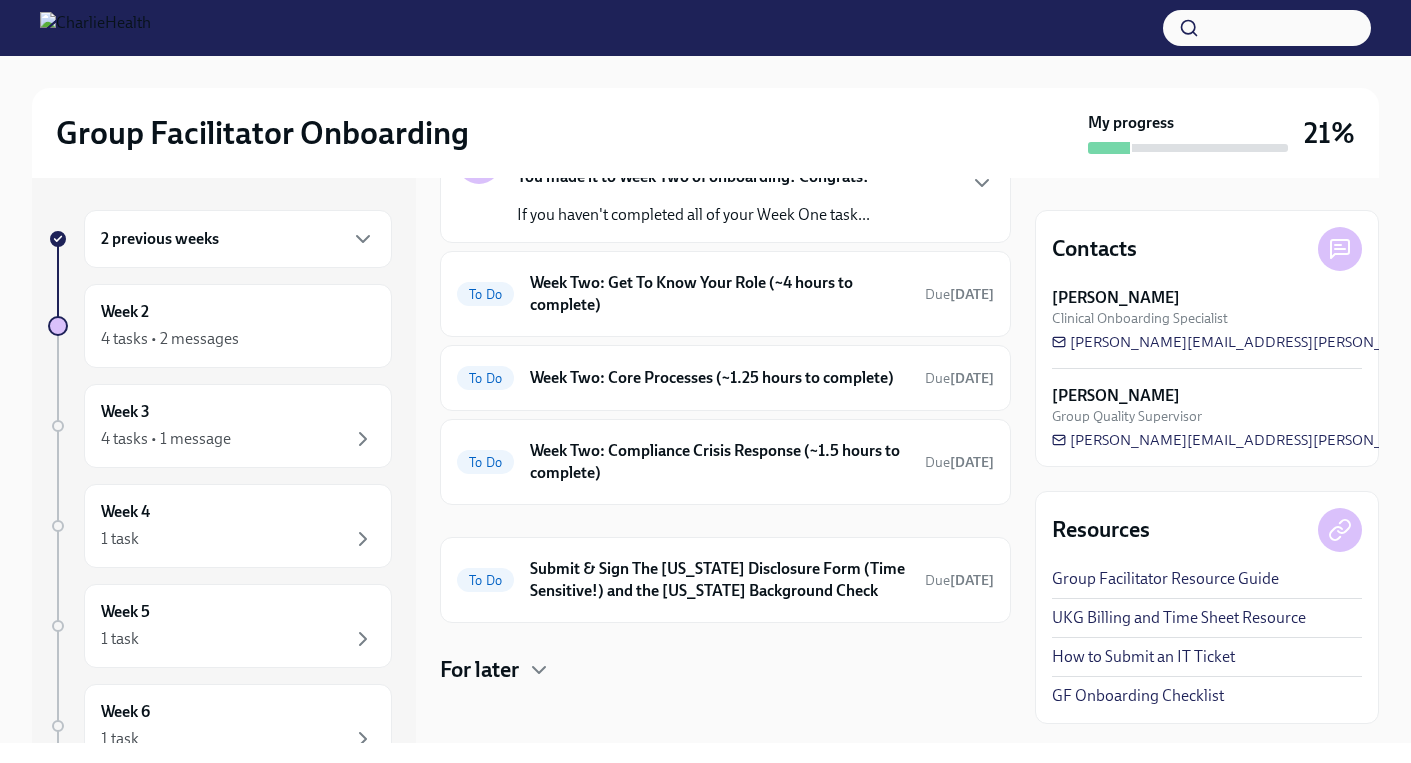 scroll, scrollTop: 153, scrollLeft: 0, axis: vertical 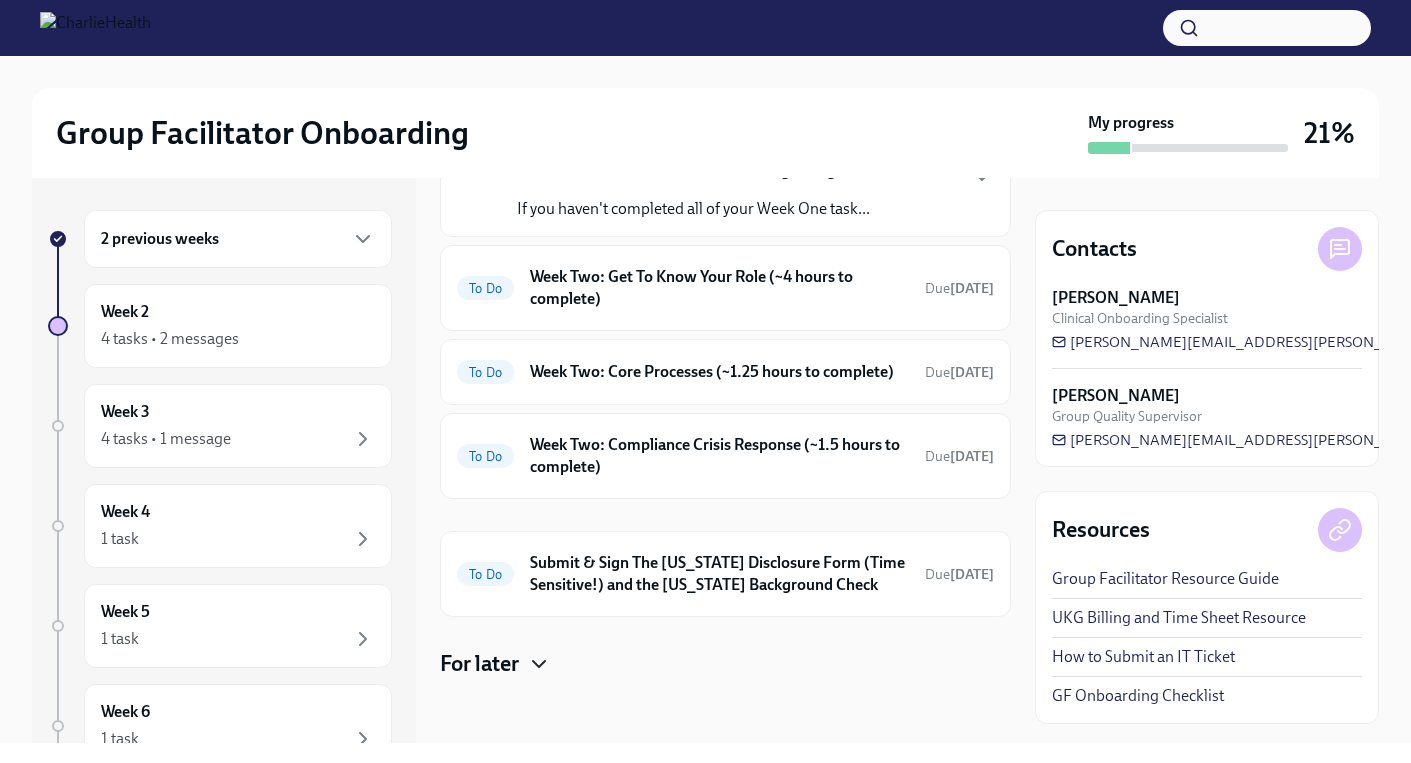 click 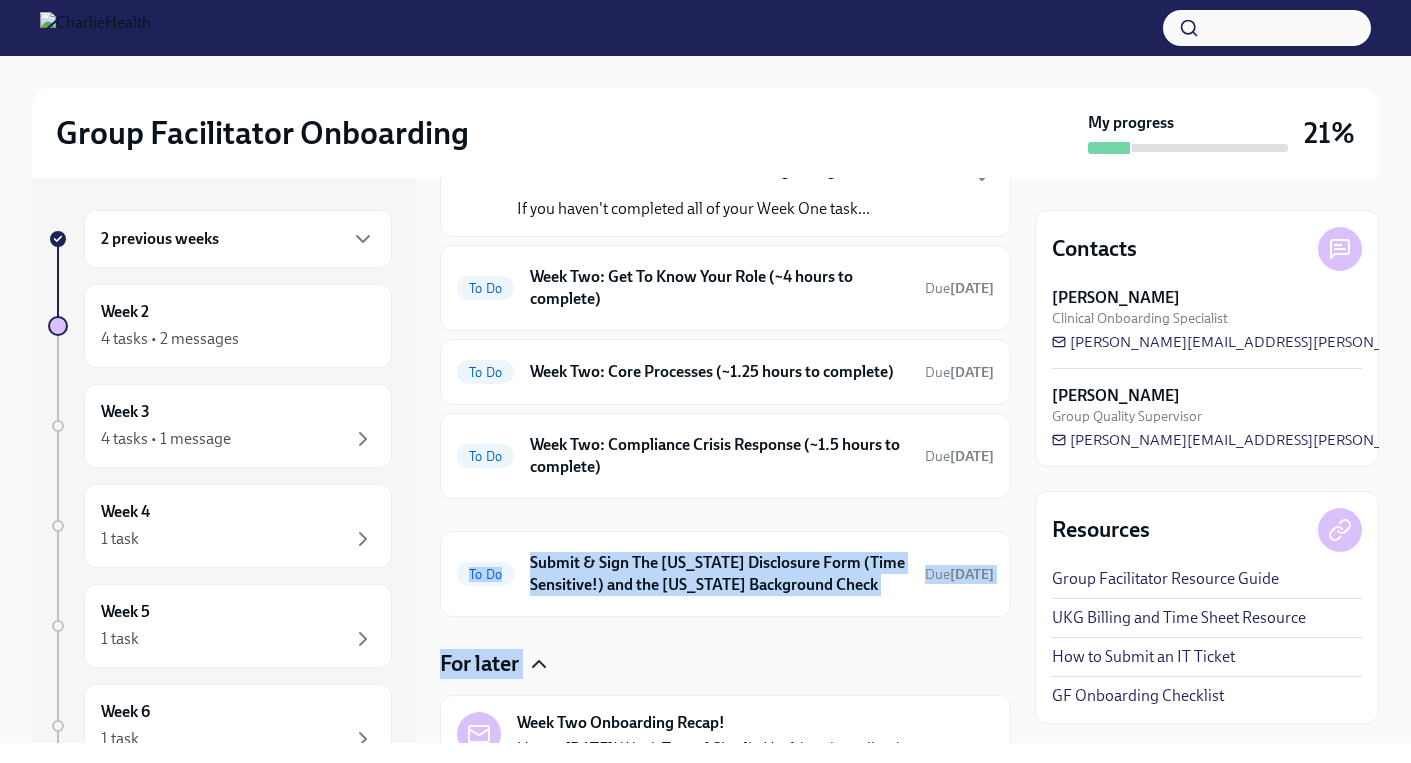 drag, startPoint x: 738, startPoint y: 515, endPoint x: 709, endPoint y: 701, distance: 188.24718 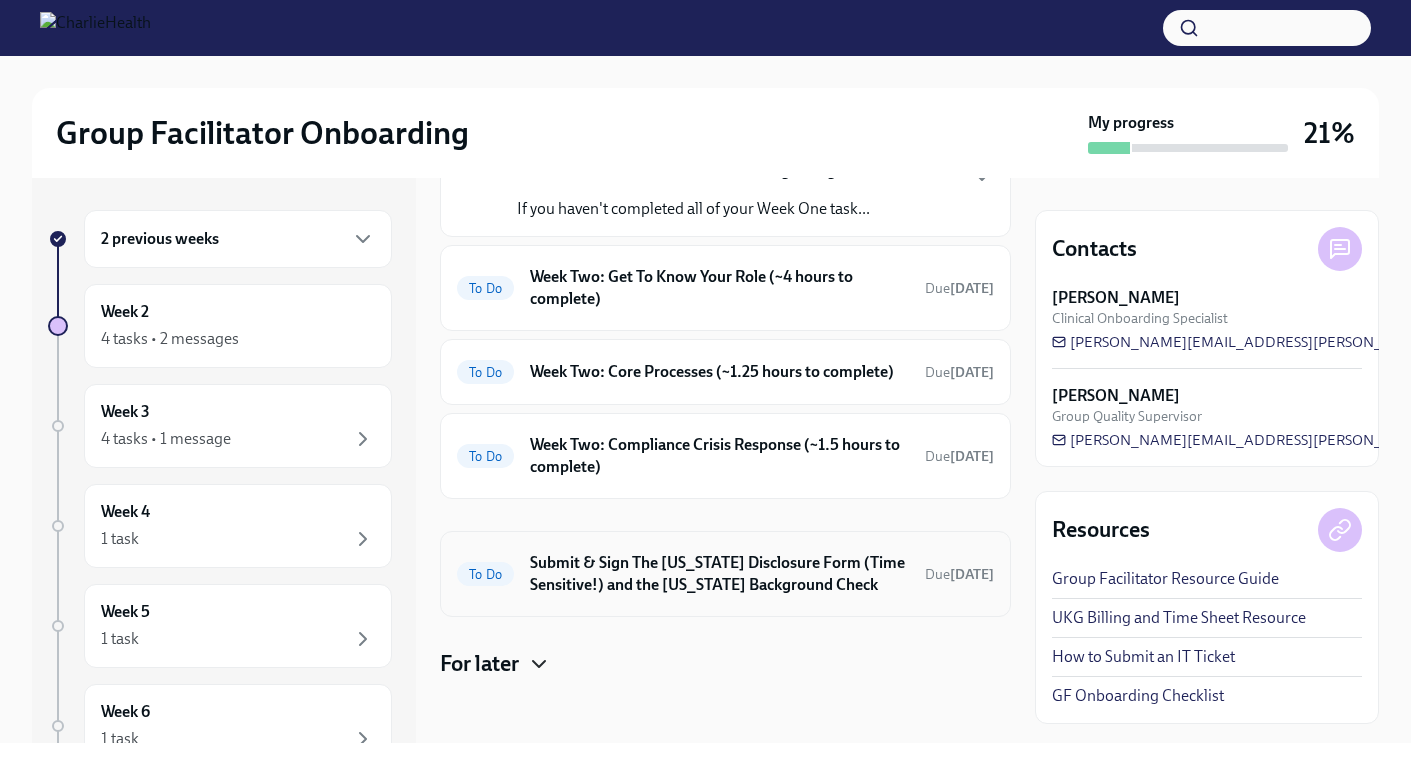click on "Submit & Sign The Utah Disclosure Form (Time Sensitive!) and the Louisiana Background Check" at bounding box center [719, 574] 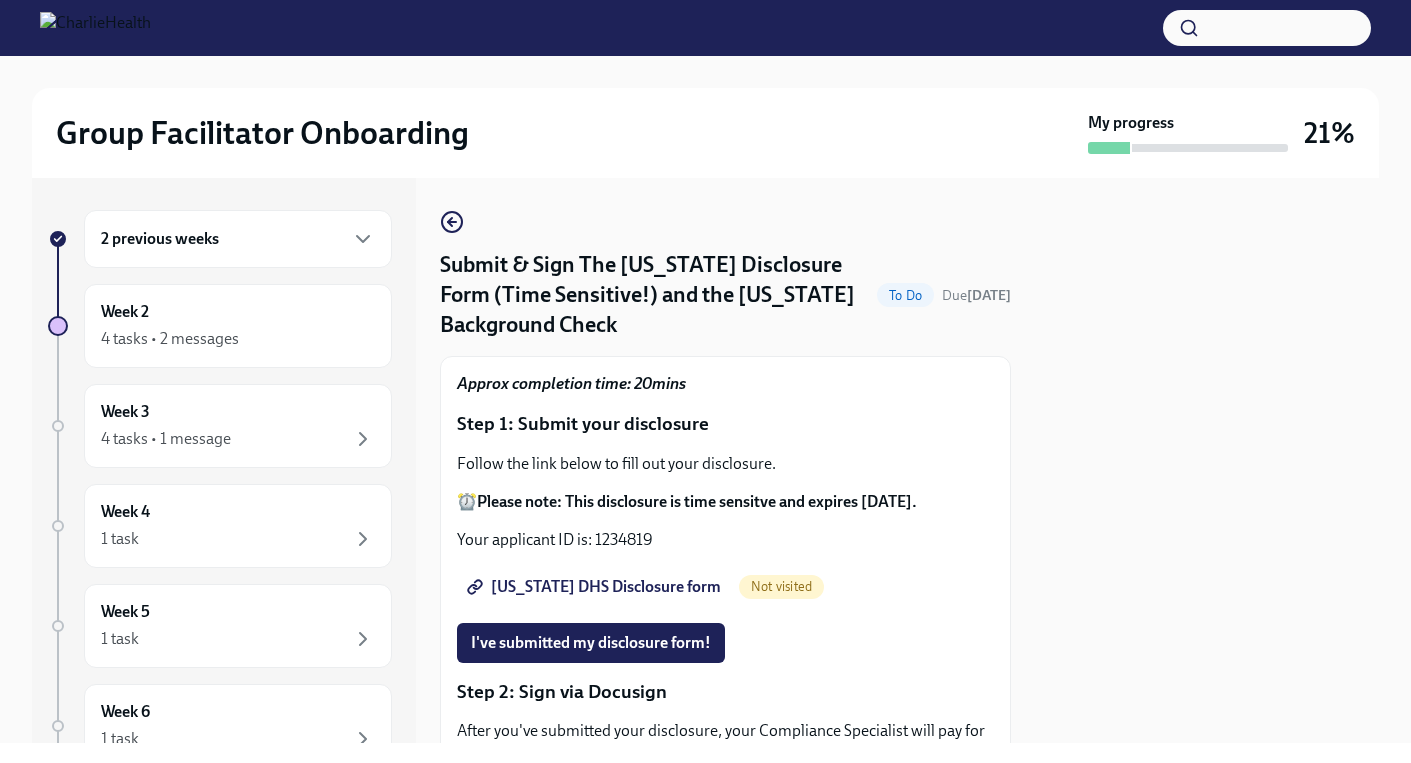 click at bounding box center (1207, 460) 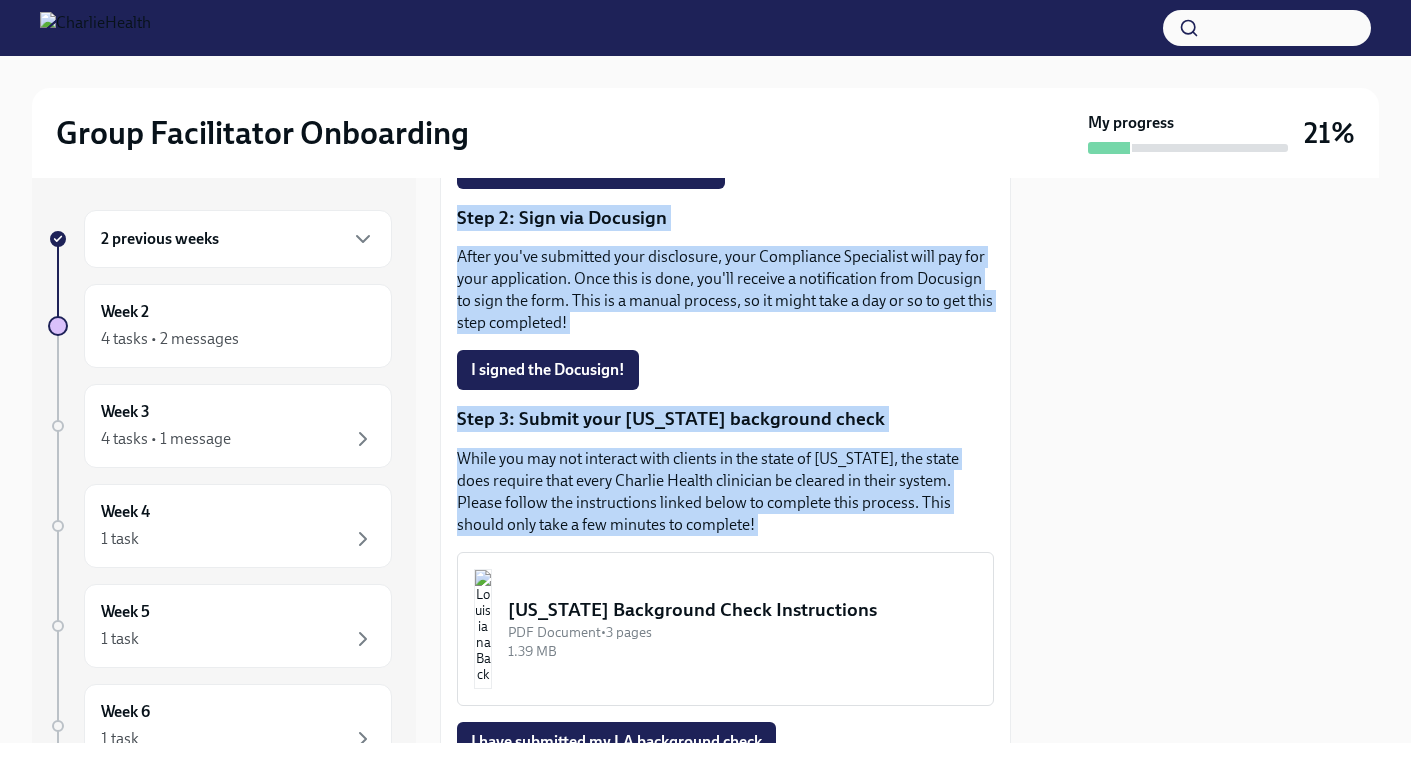 scroll, scrollTop: 645, scrollLeft: 0, axis: vertical 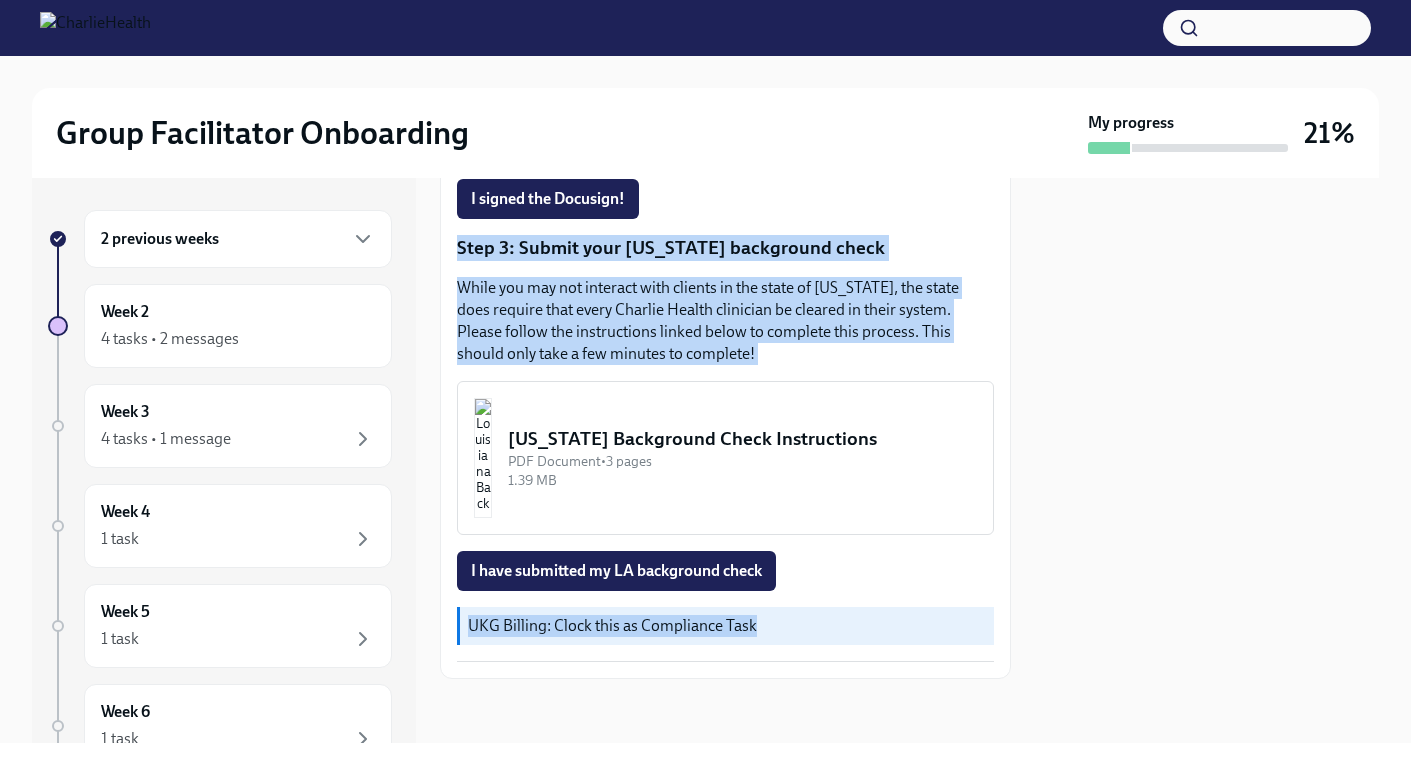 drag, startPoint x: 822, startPoint y: 645, endPoint x: 836, endPoint y: 652, distance: 15.652476 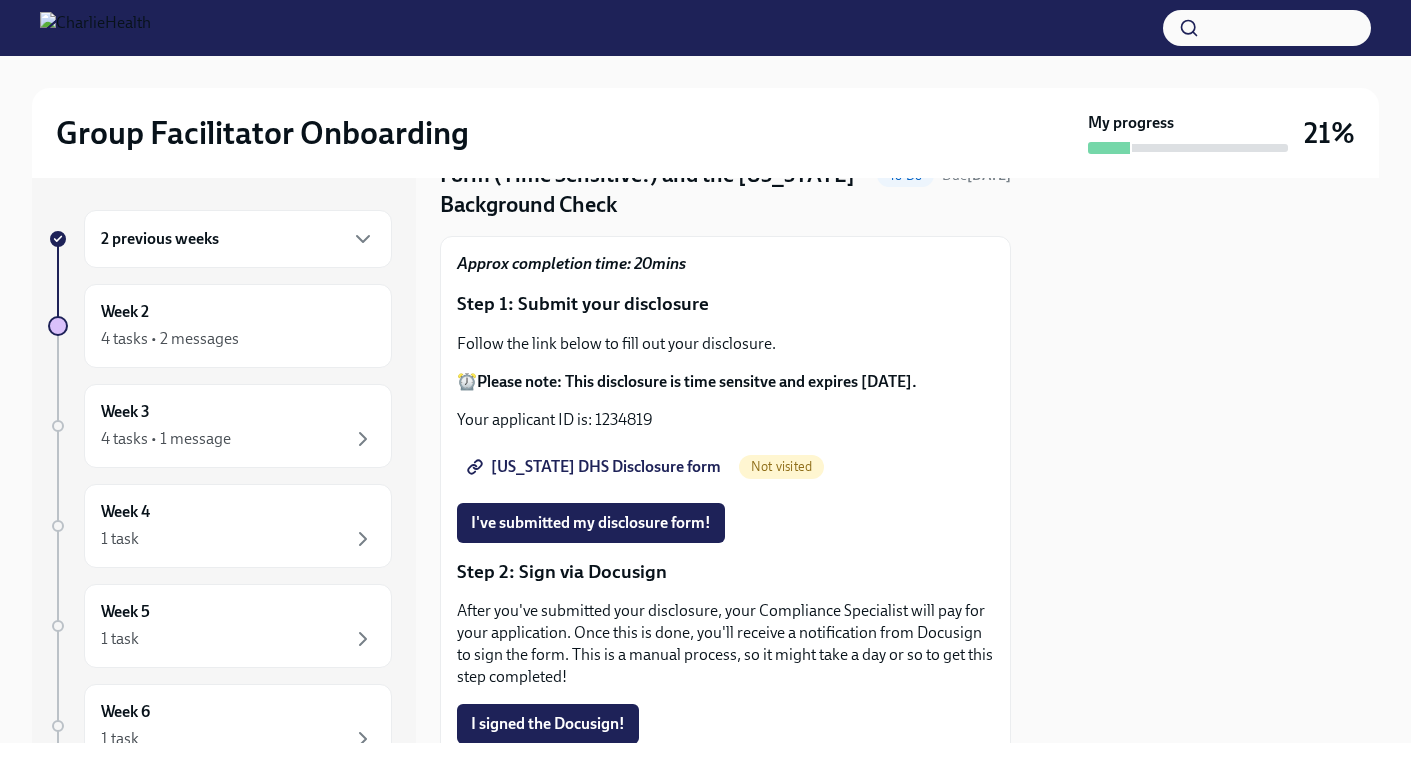 scroll, scrollTop: 160, scrollLeft: 0, axis: vertical 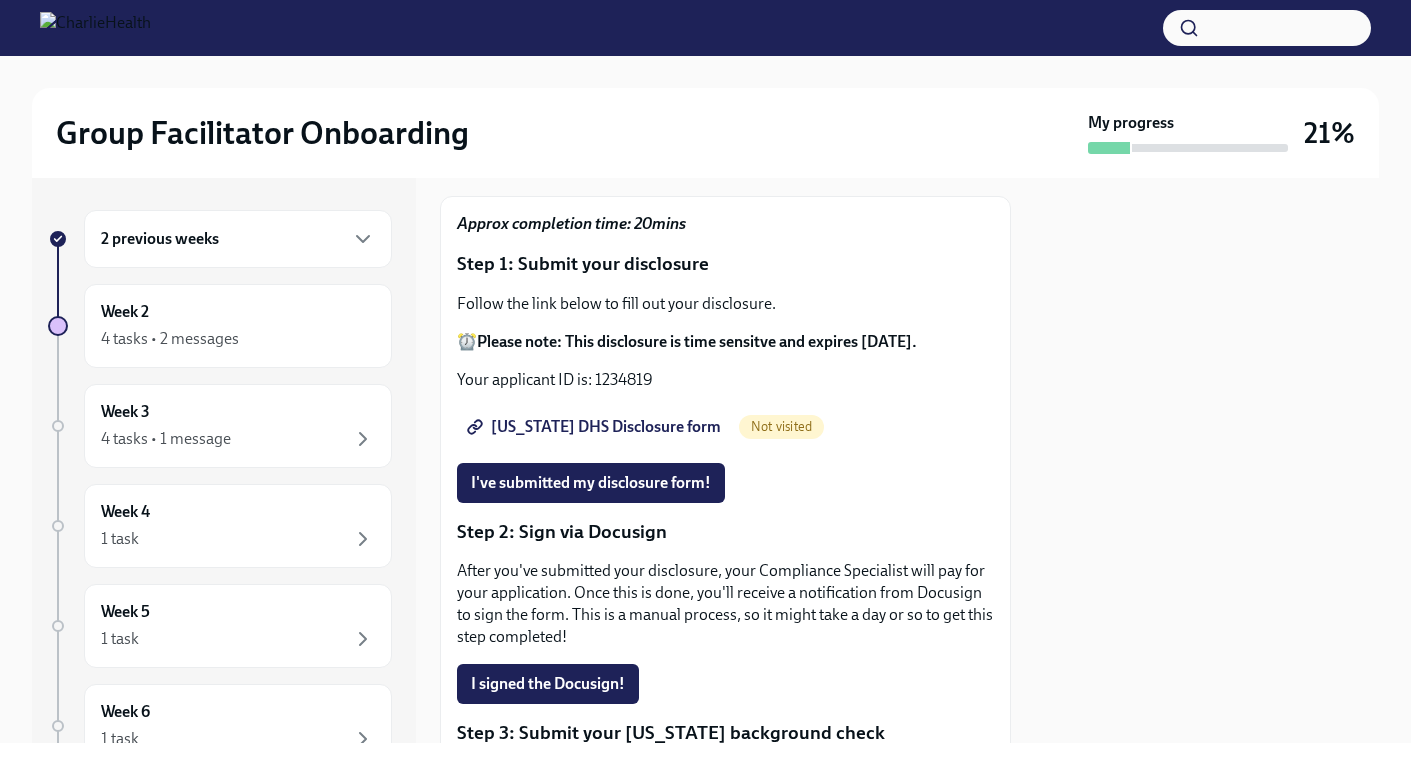 click on "Utah DHS Disclosure form" at bounding box center [596, 427] 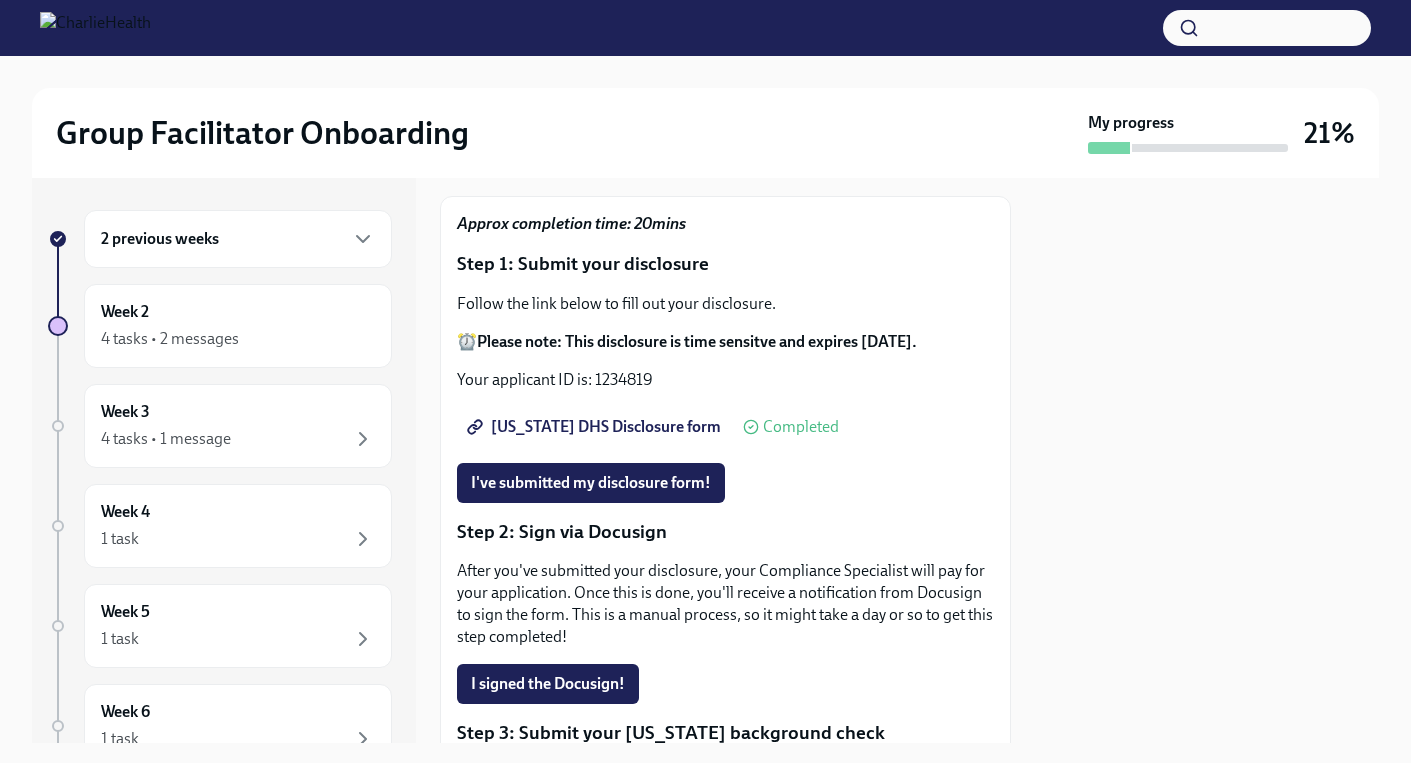 click on "Your applicant ID is: 1234819" at bounding box center (725, 380) 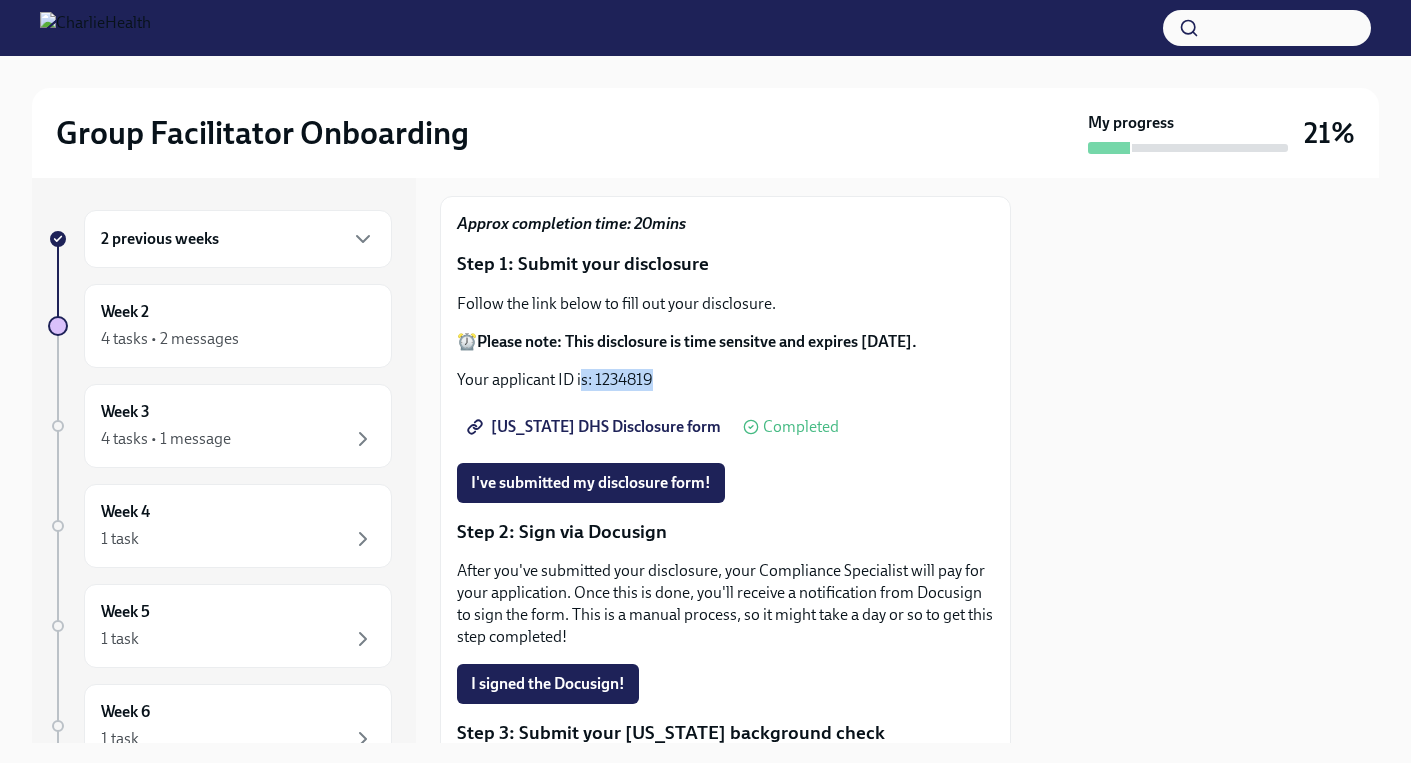 drag, startPoint x: 580, startPoint y: 375, endPoint x: 687, endPoint y: 376, distance: 107.00467 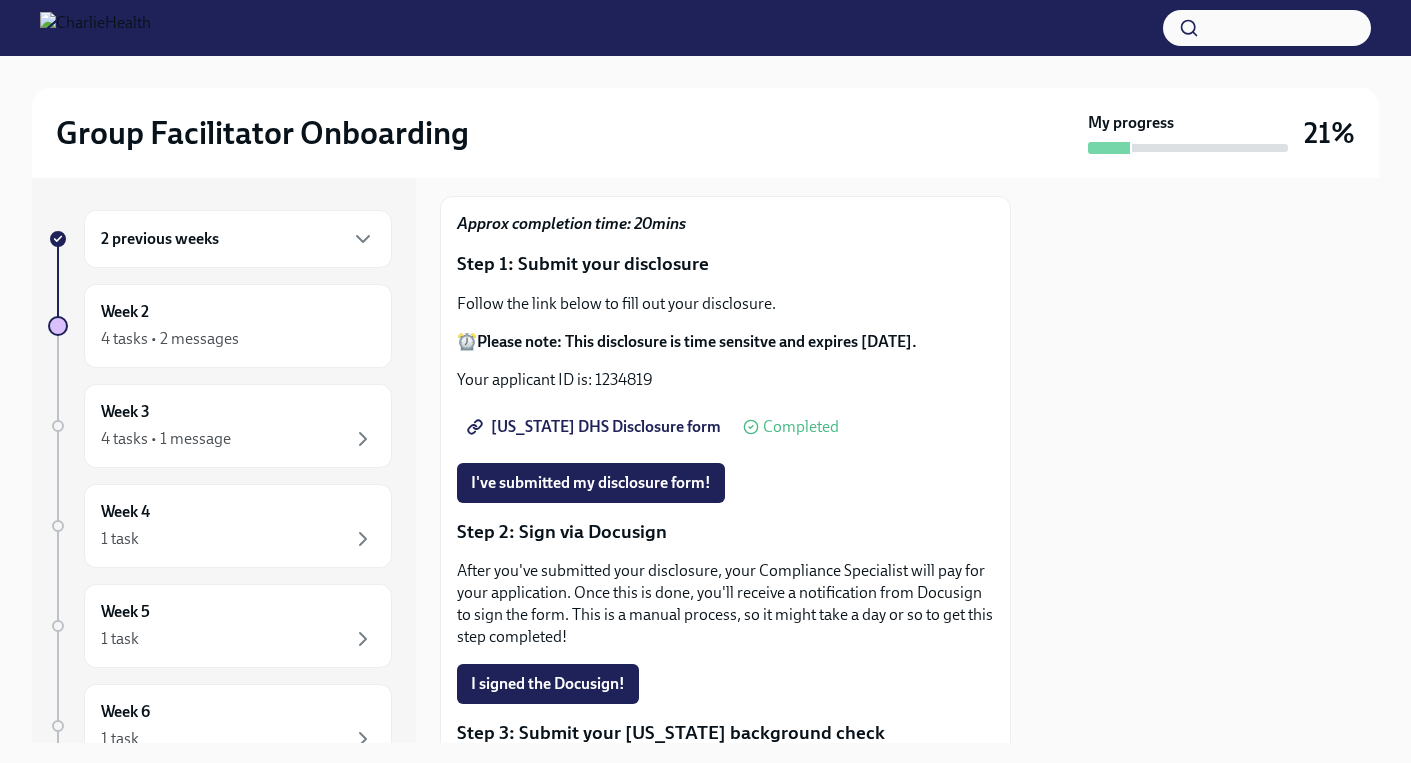 click on "Your applicant ID is: 1234819" at bounding box center (725, 380) 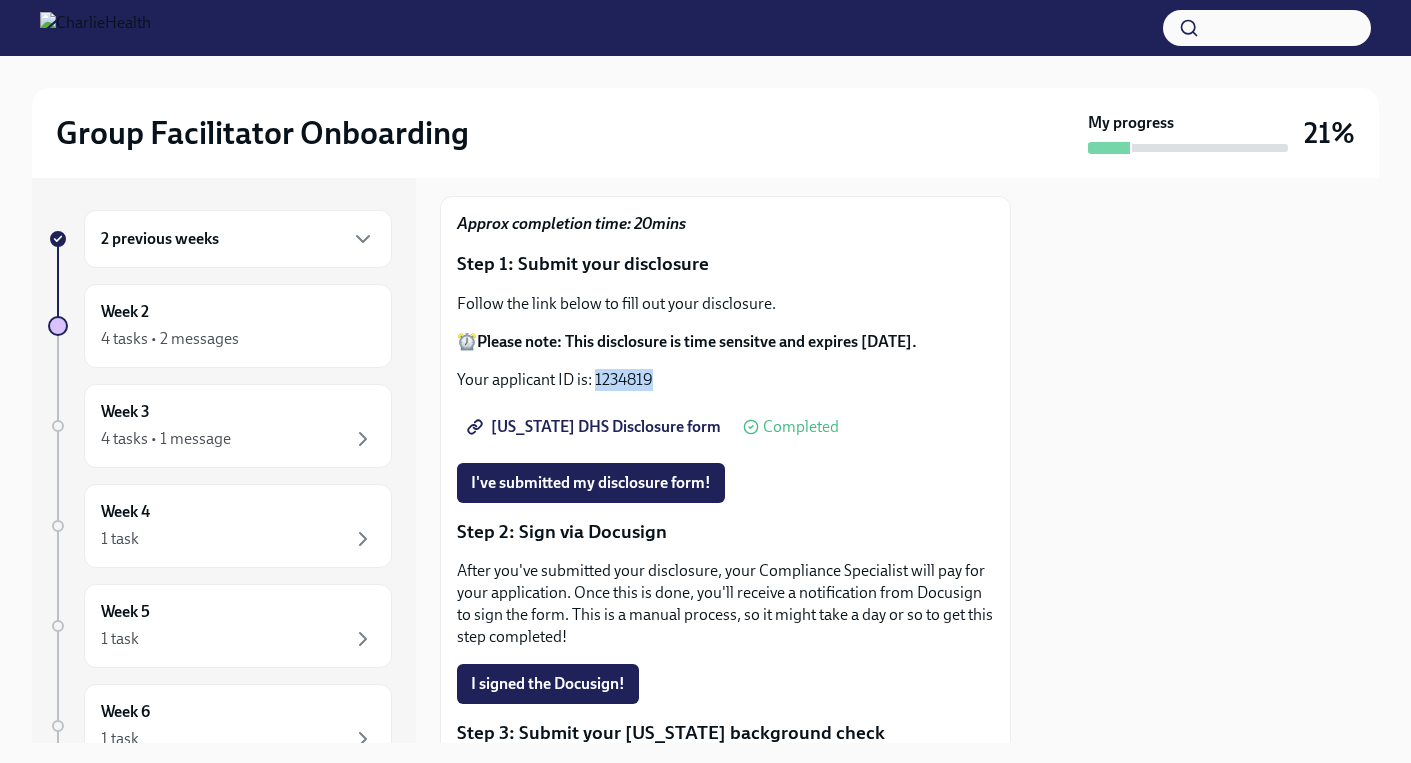 drag, startPoint x: 594, startPoint y: 374, endPoint x: 660, endPoint y: 387, distance: 67.26812 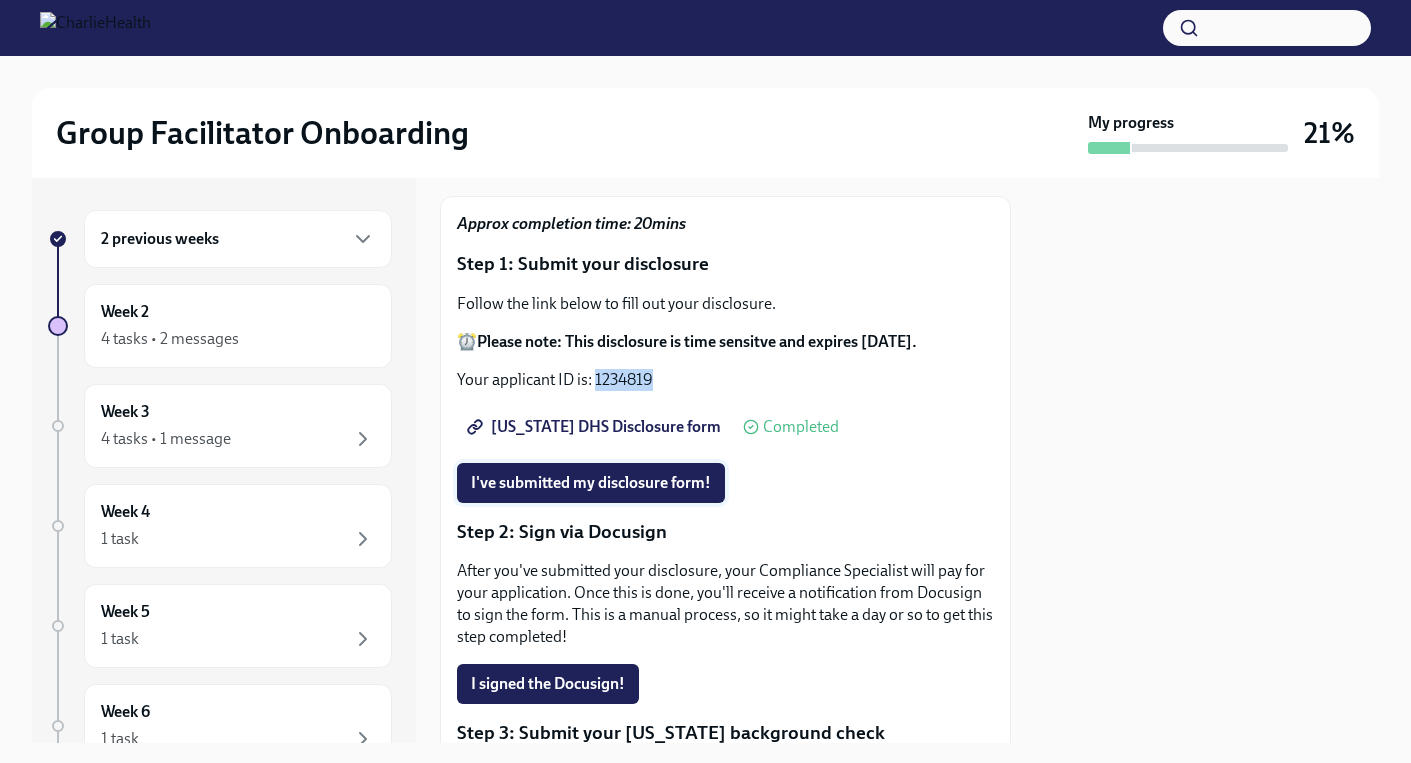 click on "I've submitted my disclosure form!" at bounding box center (591, 483) 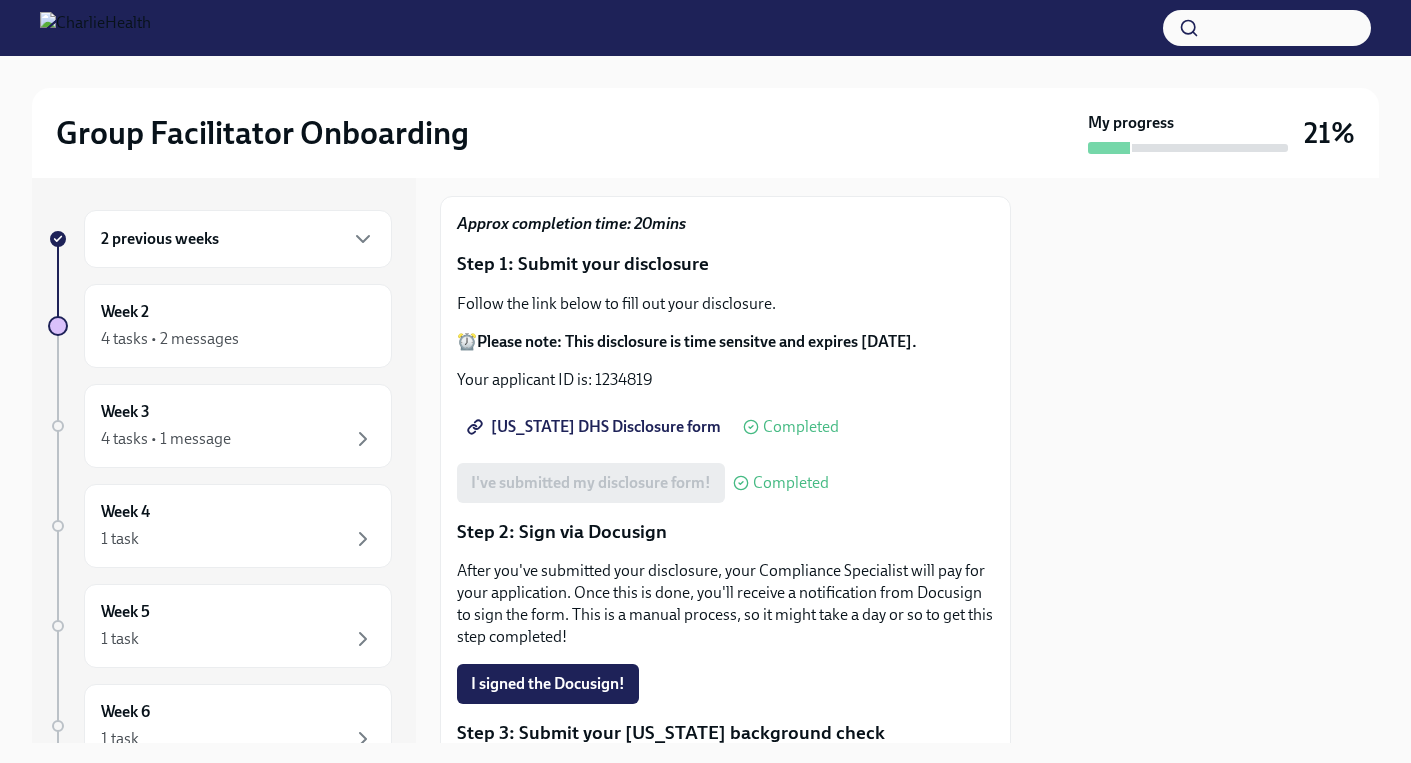 click at bounding box center [1207, 460] 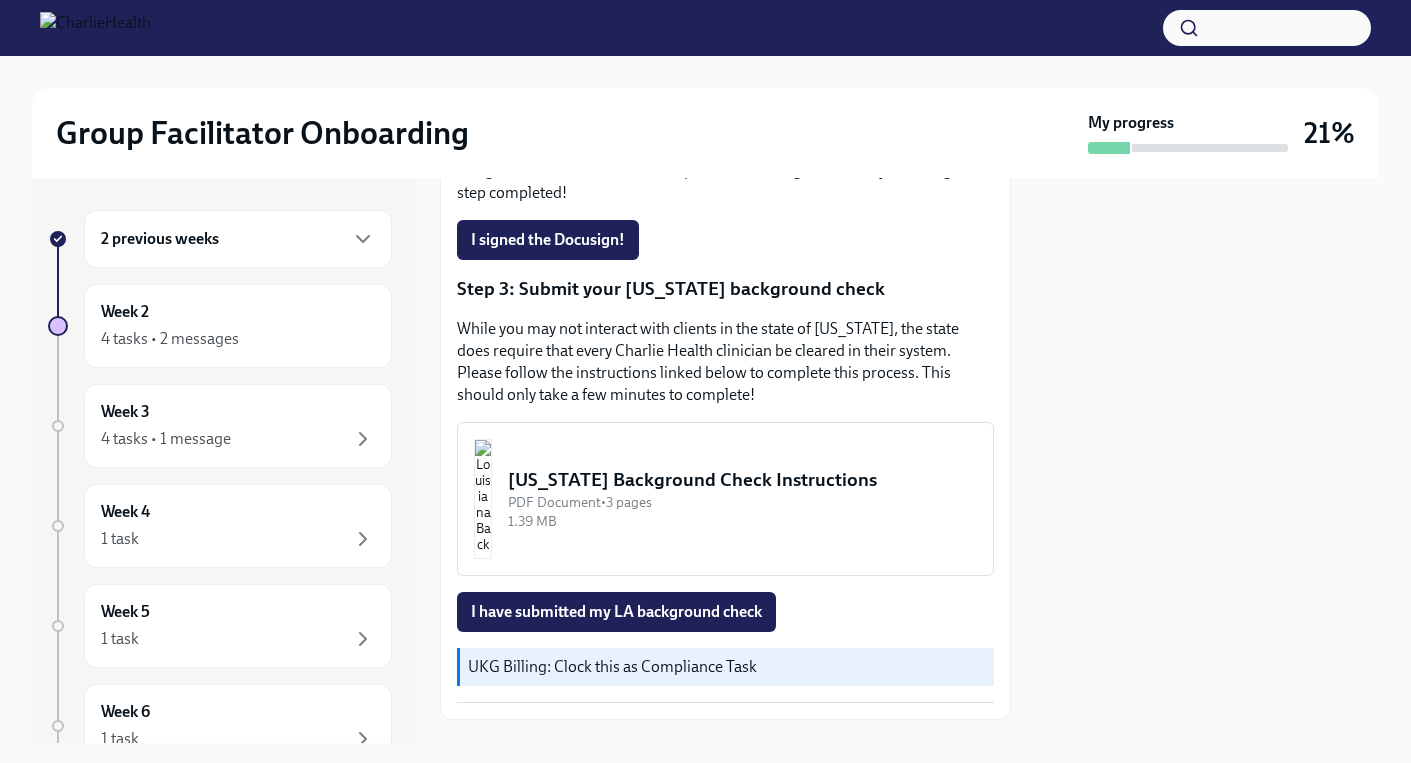 scroll, scrollTop: 640, scrollLeft: 0, axis: vertical 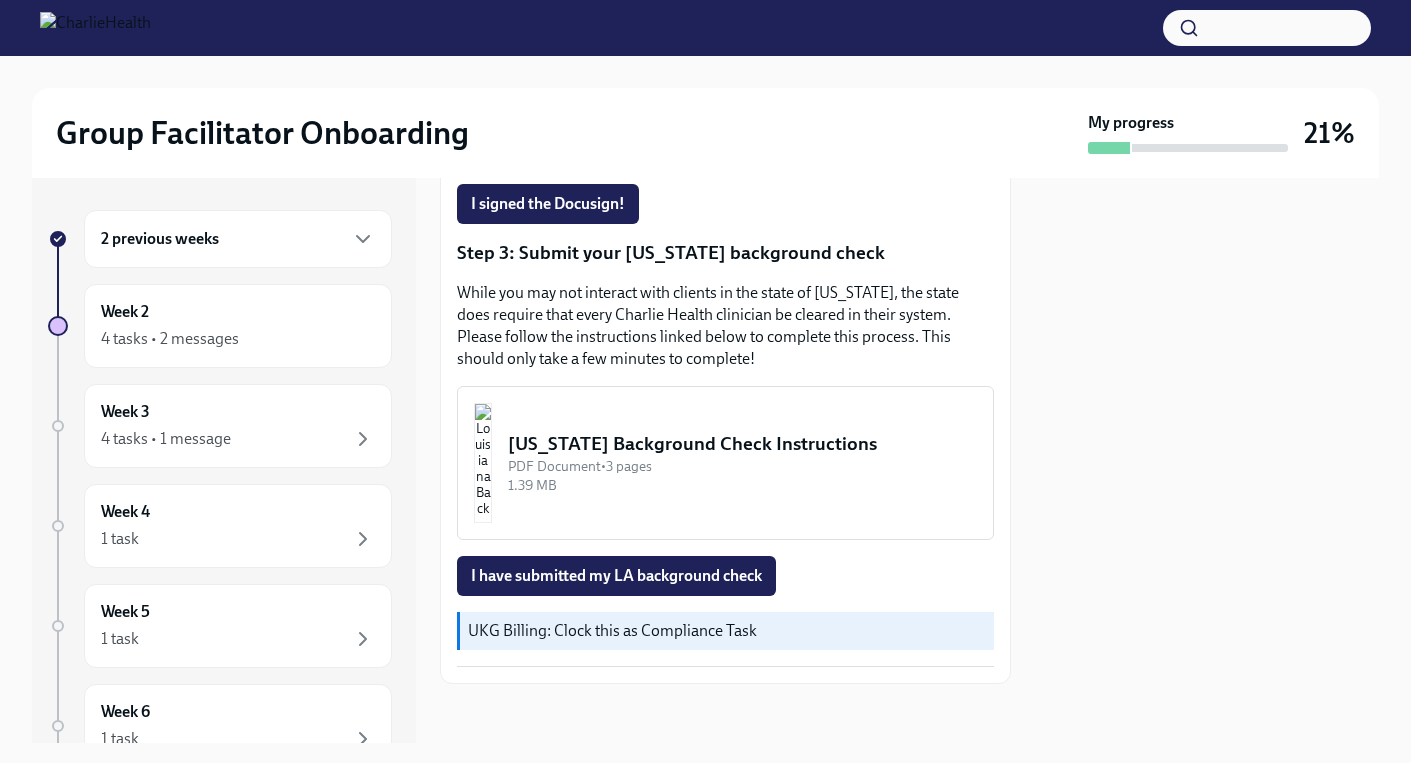 click on "Louisiana Background Check Instructions" at bounding box center (742, 444) 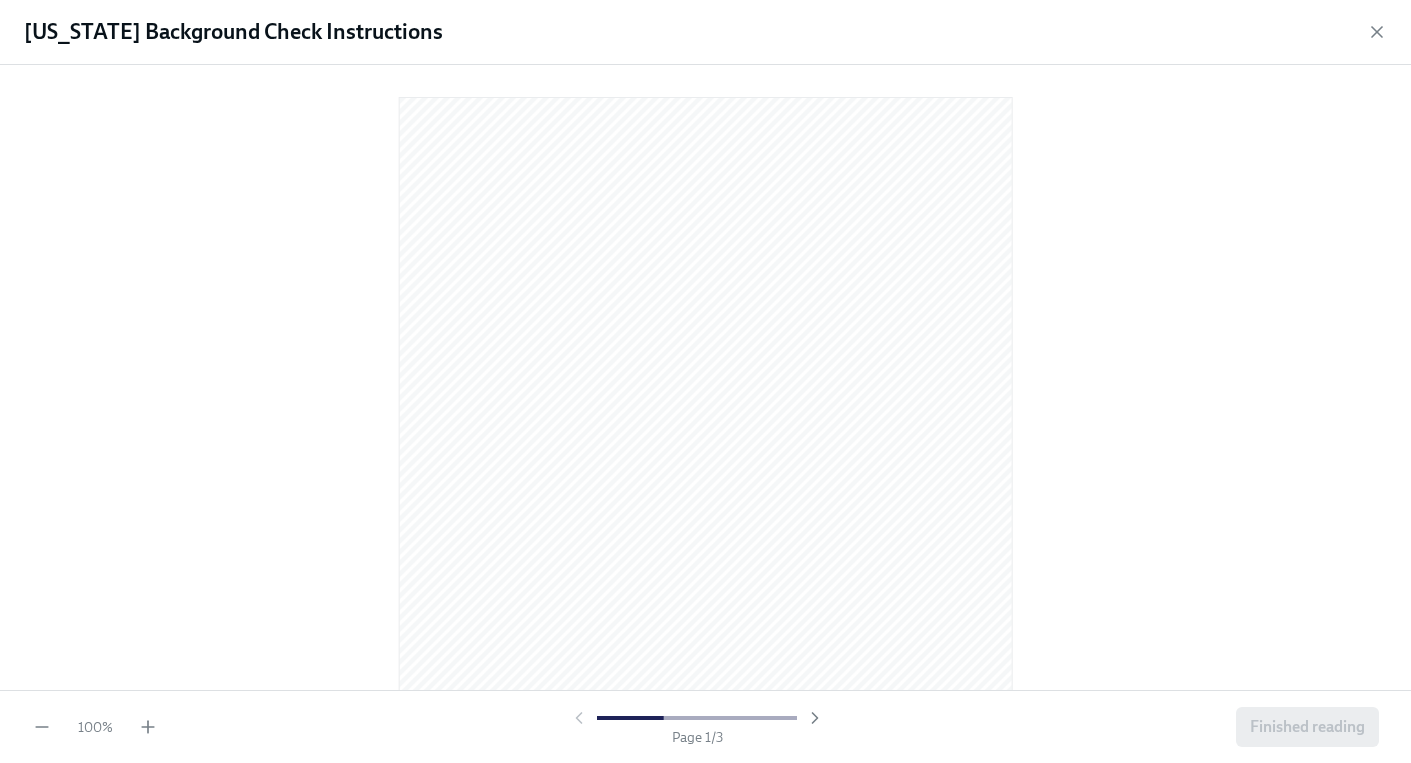 scroll, scrollTop: 0, scrollLeft: 0, axis: both 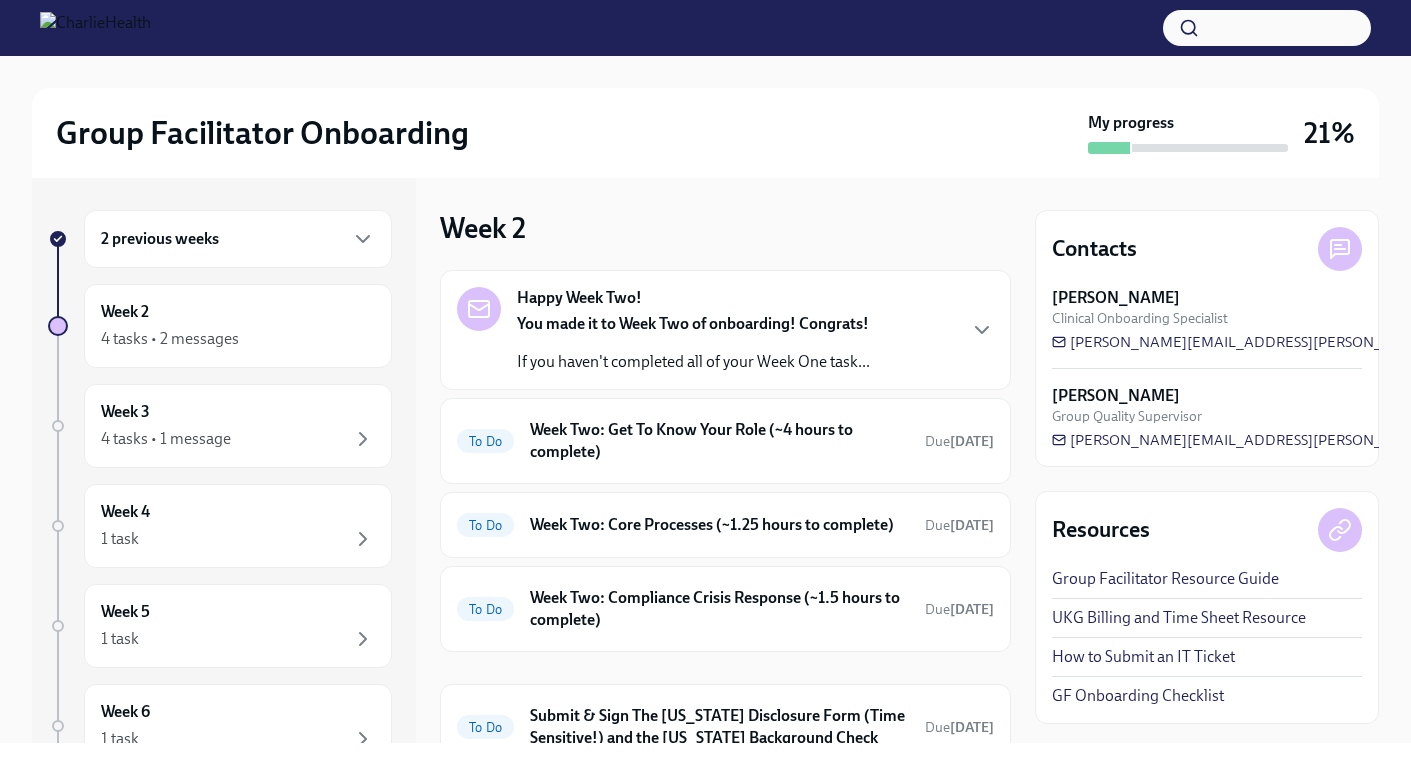 click on "Week 2 Happy Week Two! You made it to Week Two of onboarding! Congrats!
If you haven't completed all of your Week One task... To Do Week Two: Get To Know Your Role (~4 hours to complete) Due  [DATE] To Do Week Two: Core Processes (~1.25 hours to complete) Due  [DATE] To Do Week Two: Compliance Crisis Response (~1.5 hours to complete) Due  [DATE] To Do Submit & Sign The [US_STATE] Disclosure Form (Time Sensitive!) and the [US_STATE] Background Check Due  [DATE] For later" at bounding box center (725, 460) 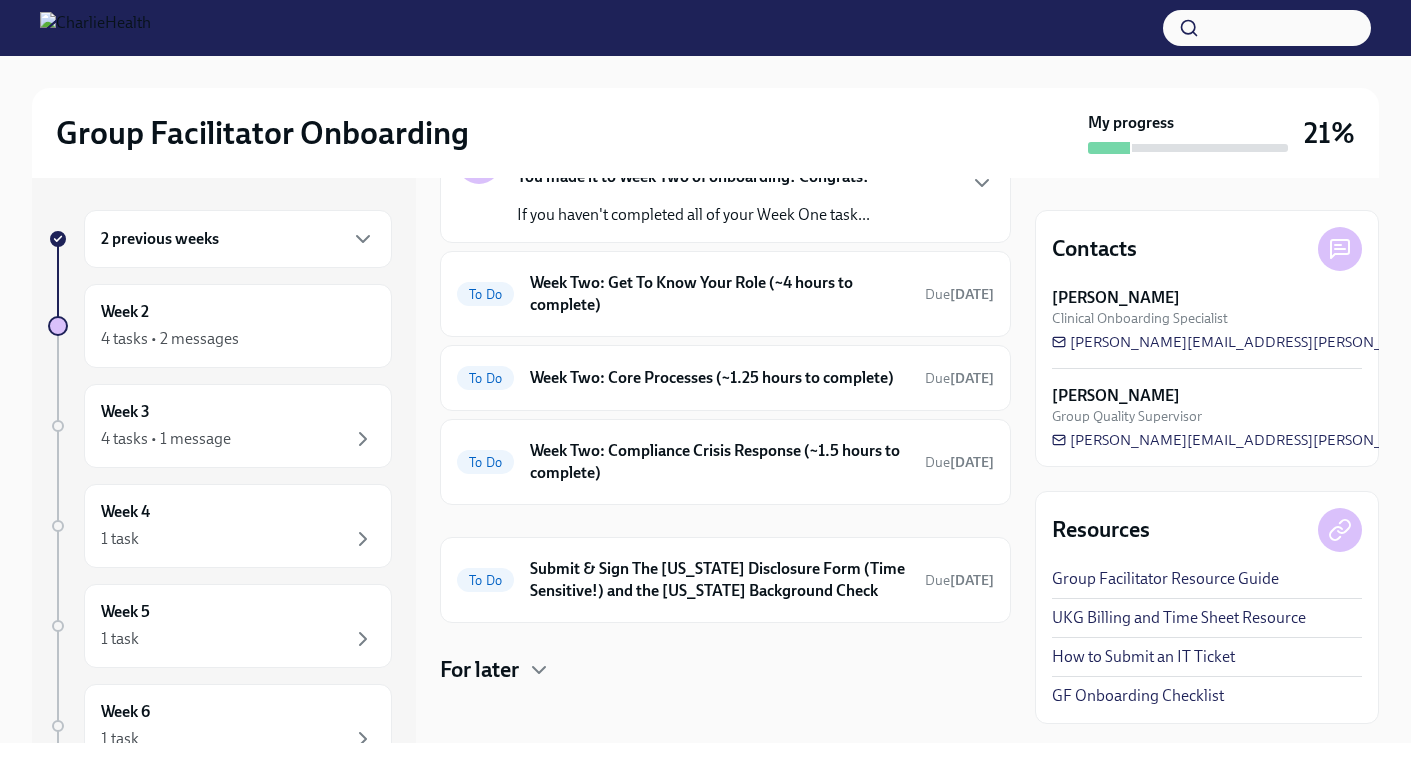 scroll, scrollTop: 153, scrollLeft: 0, axis: vertical 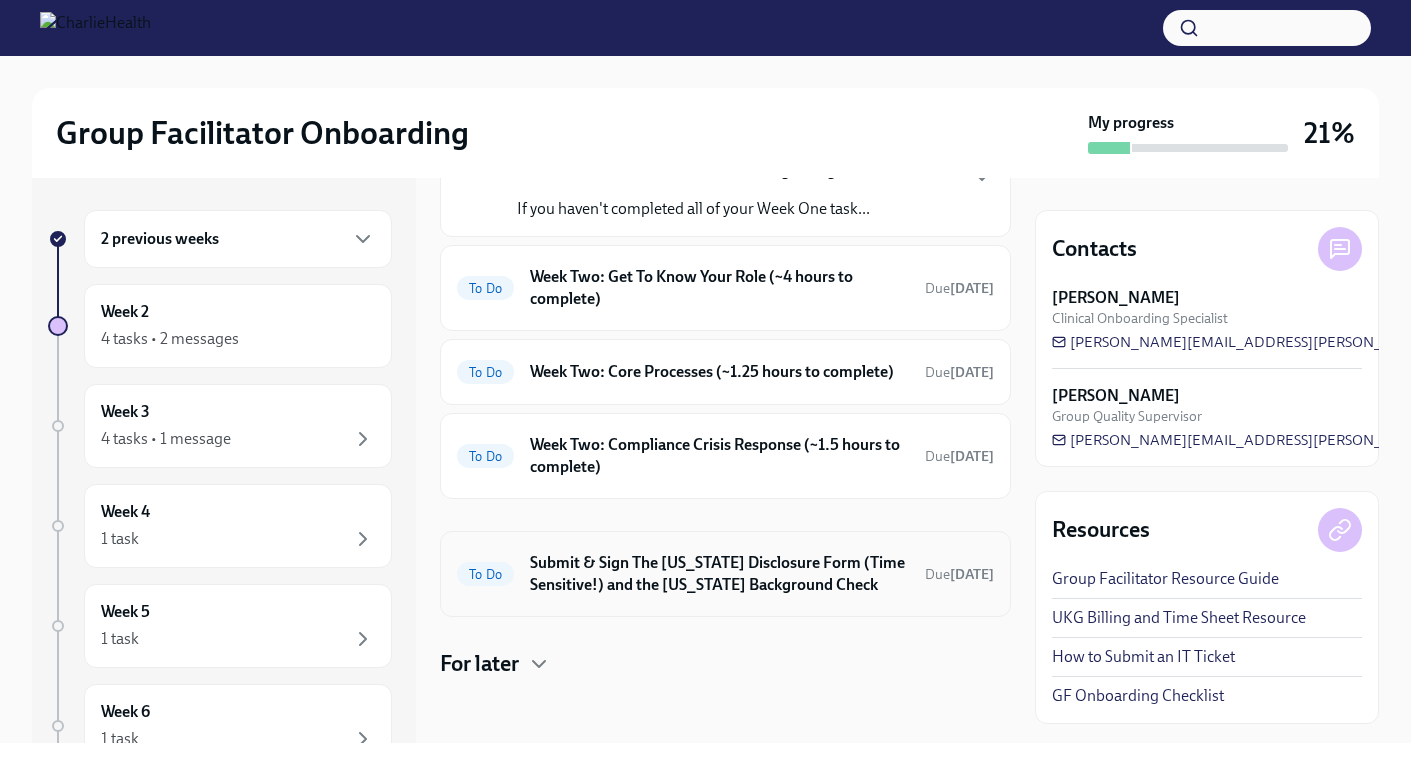 click on "Submit & Sign The [US_STATE] Disclosure Form (Time Sensitive!) and the [US_STATE] Background Check" at bounding box center [719, 574] 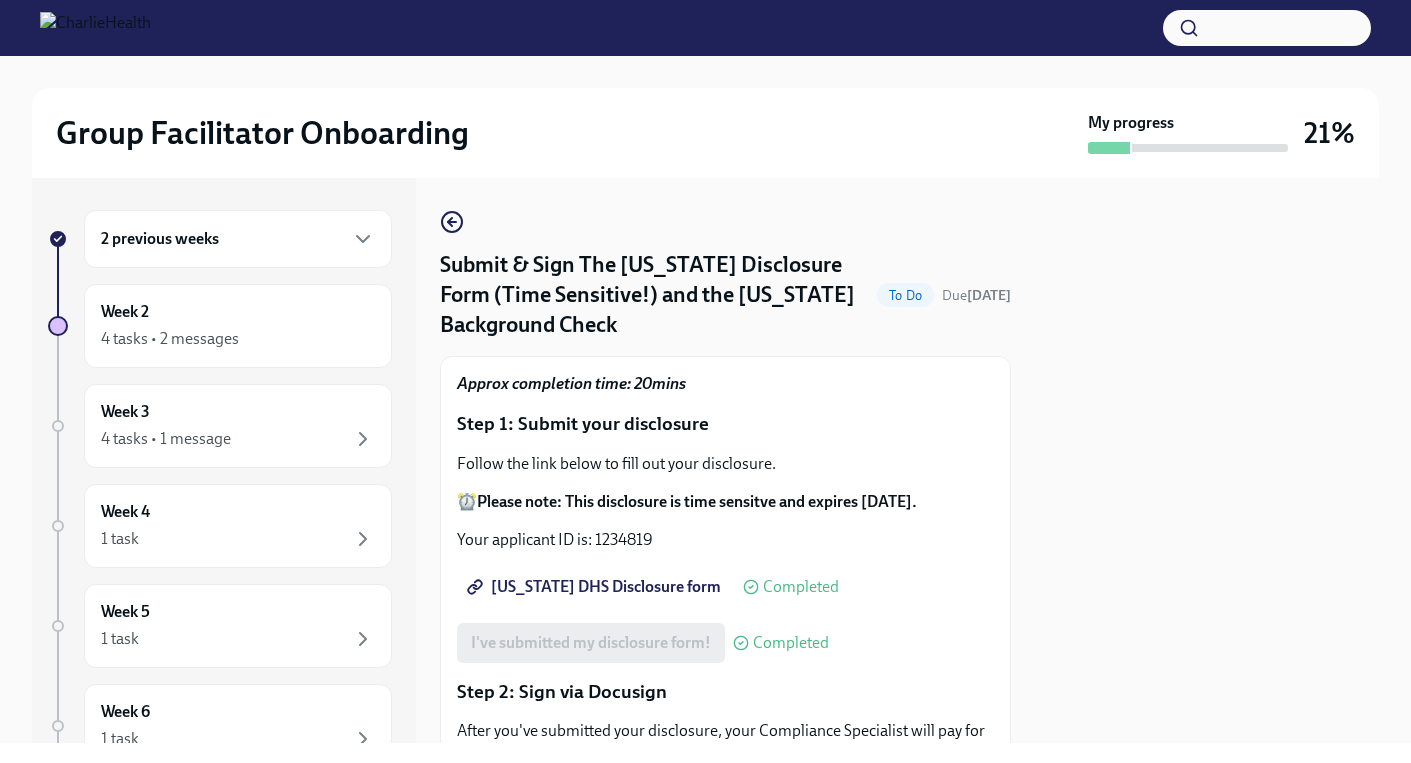 click at bounding box center [1207, 460] 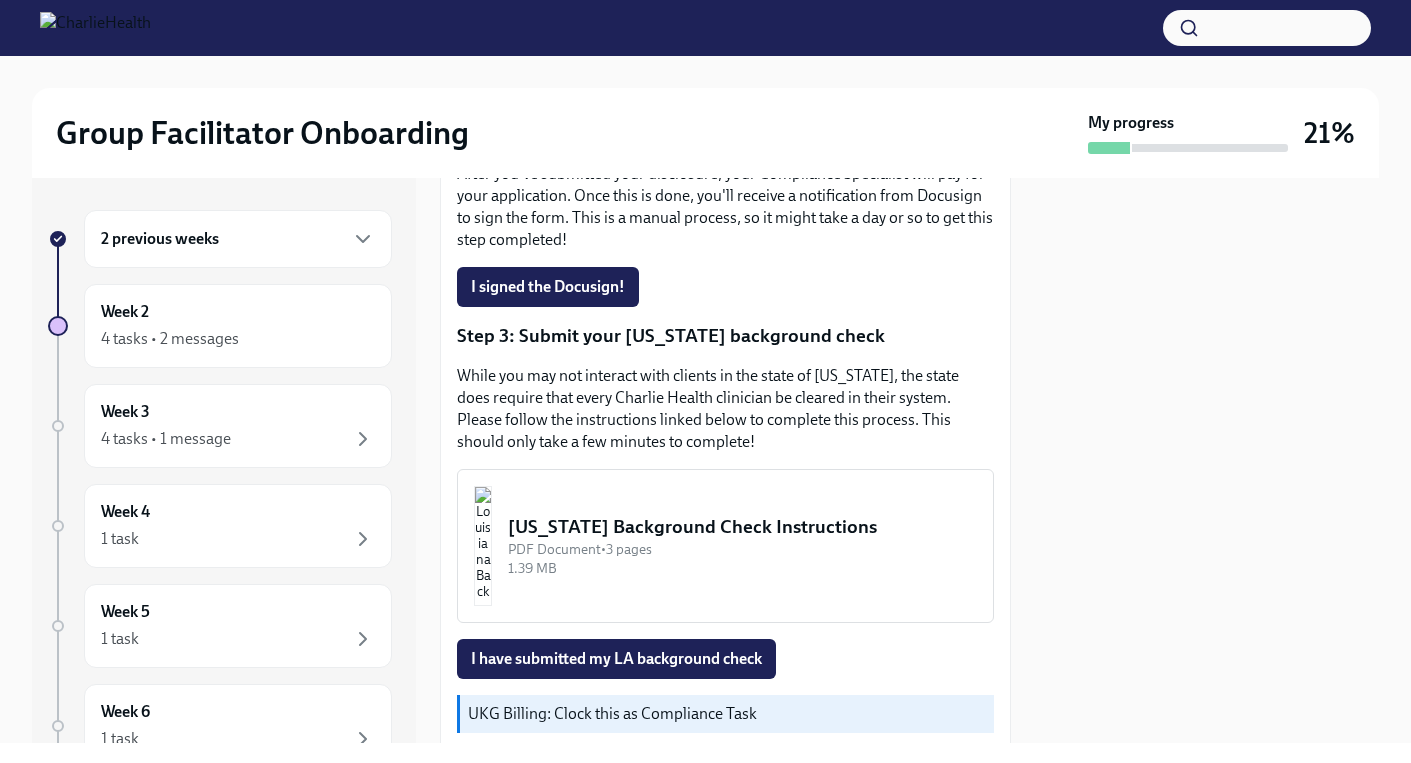 scroll, scrollTop: 645, scrollLeft: 0, axis: vertical 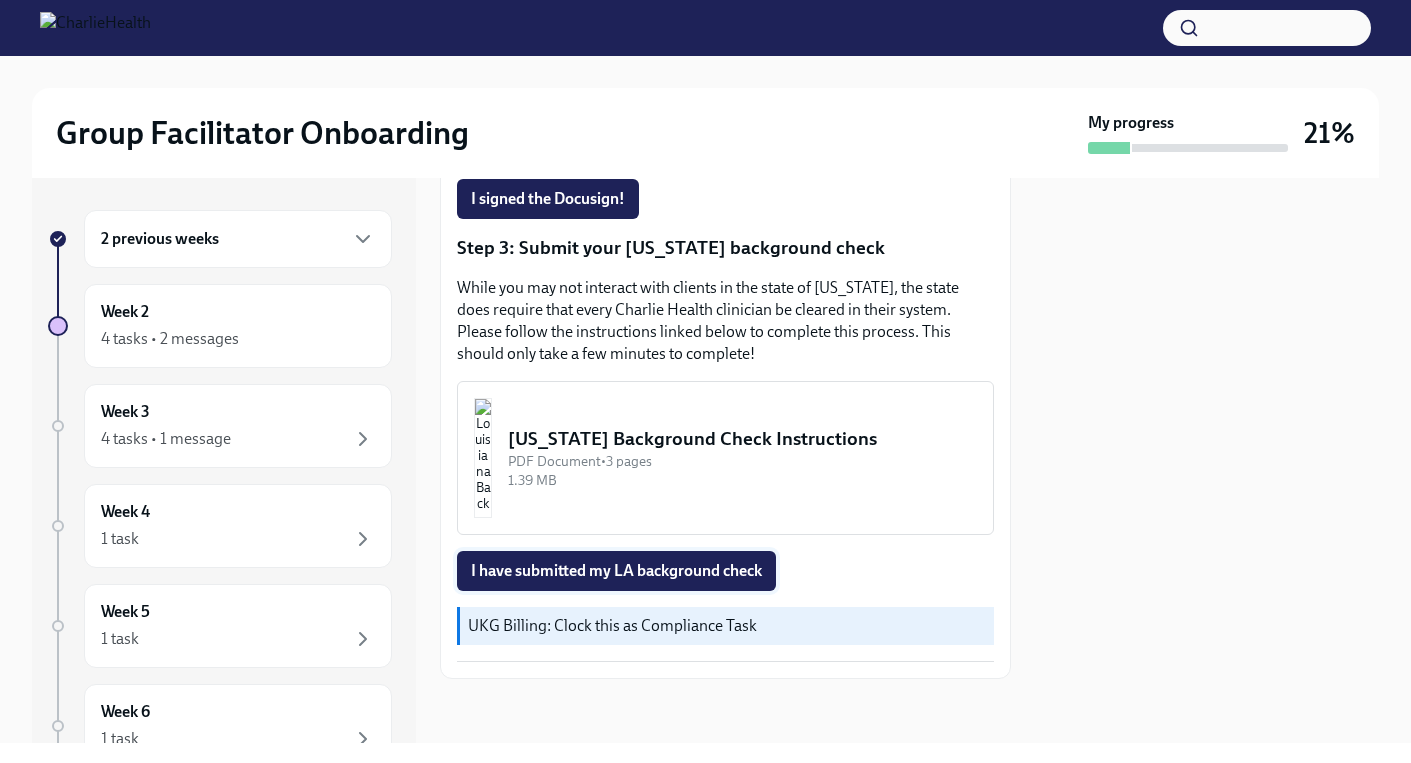 click on "I have submitted my LA background check" at bounding box center (616, 571) 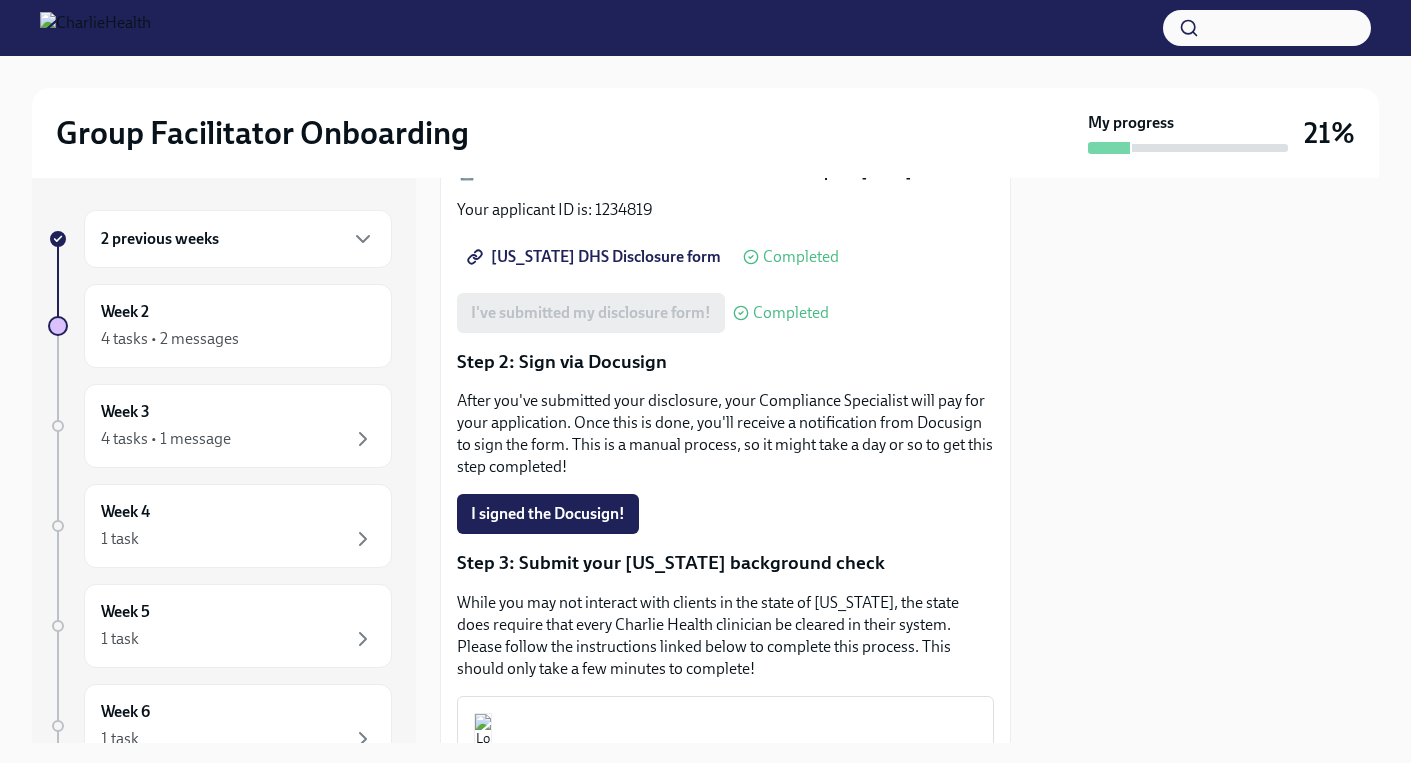 scroll, scrollTop: 285, scrollLeft: 0, axis: vertical 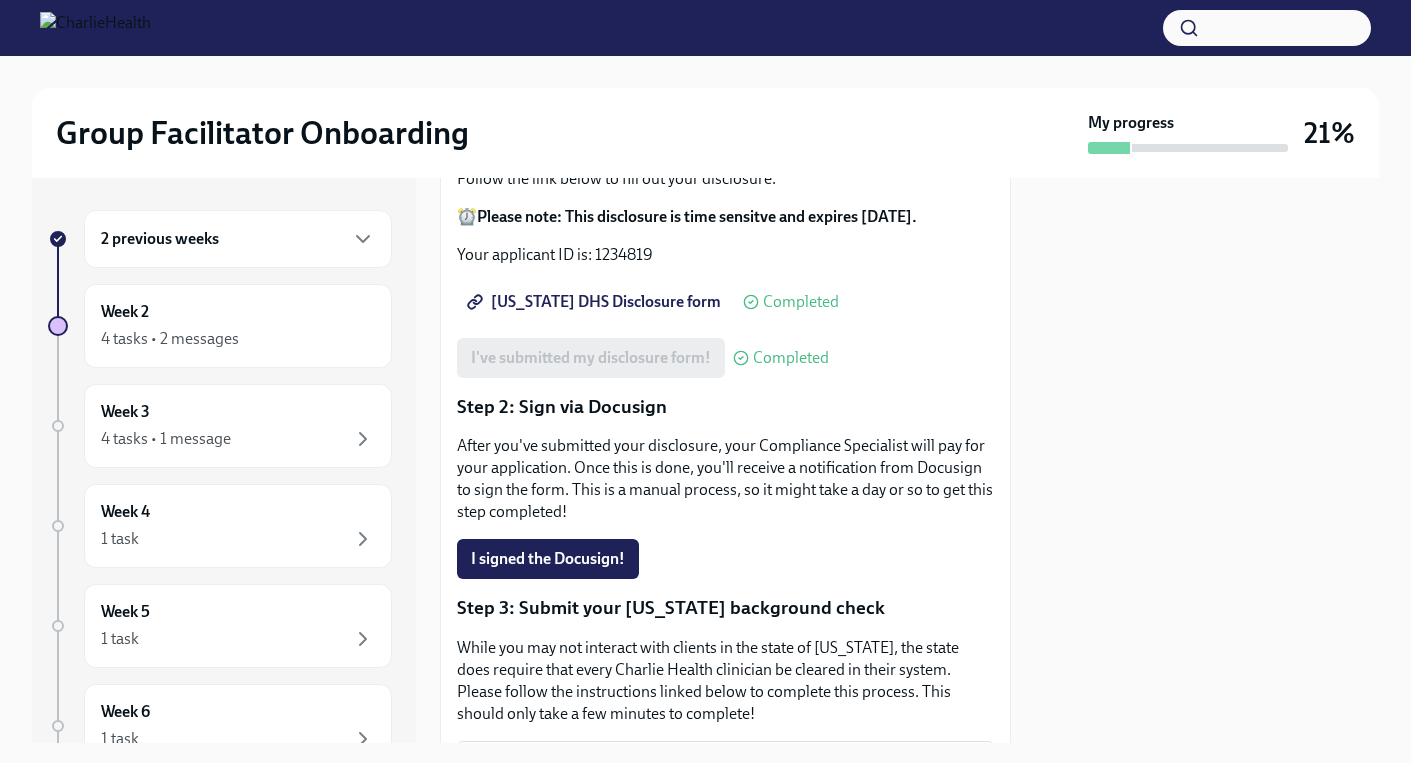 click on "After you've submitted your disclosure, your Compliance Specialist will pay for your application. Once this is done, you'll receive a notification from Docusign to sign the form. This is a manual process, so it might take a day or so to get this step completed!" at bounding box center (725, 479) 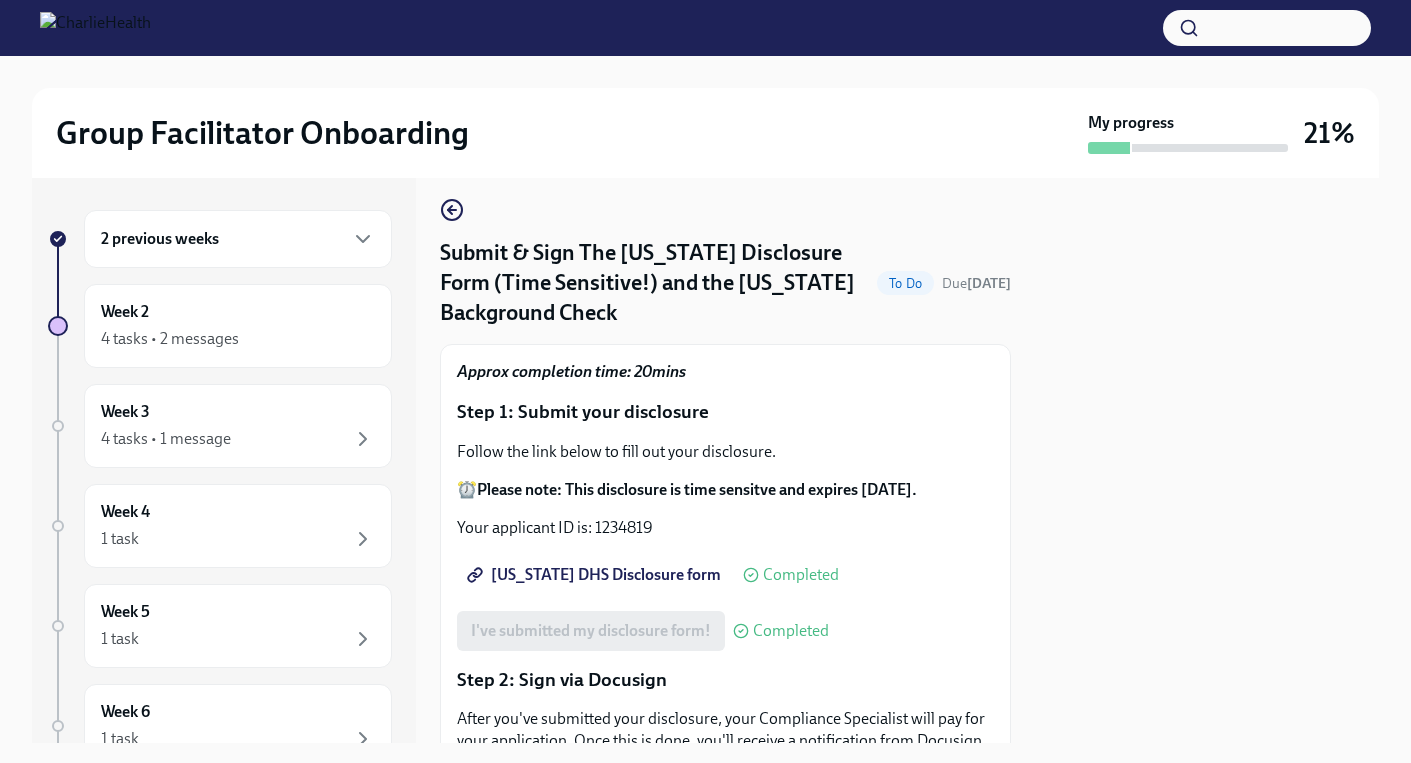 scroll, scrollTop: 0, scrollLeft: 0, axis: both 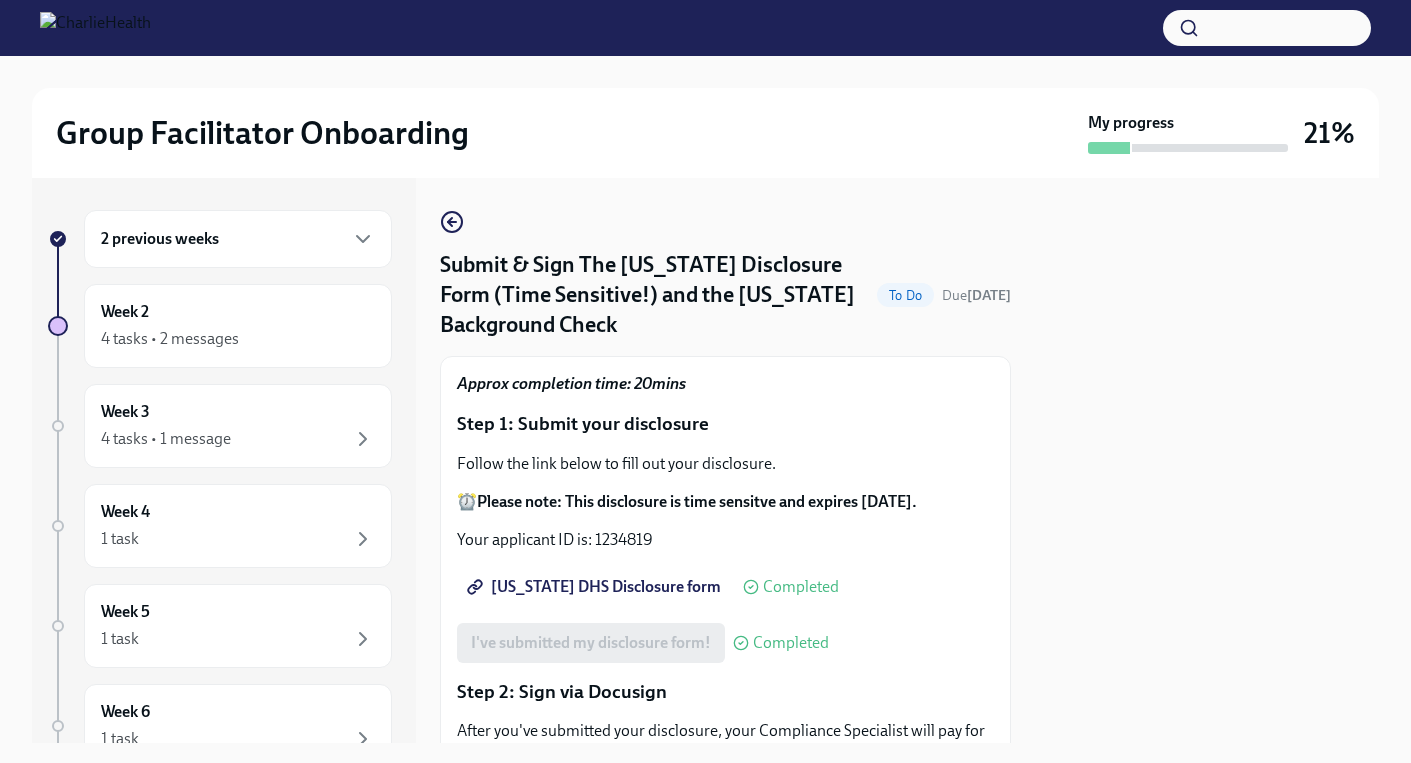 click on "Step 1: Submit your disclosure" at bounding box center [725, 424] 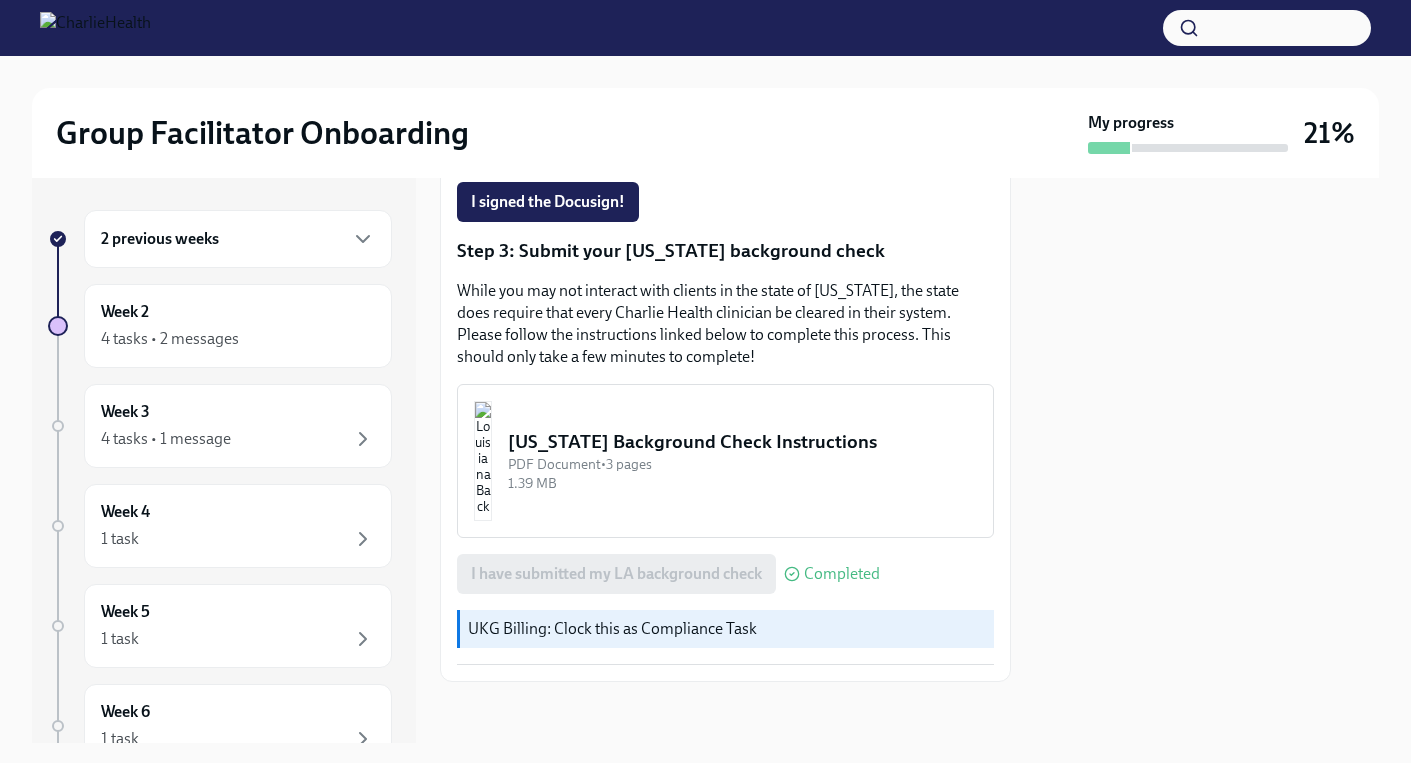 scroll, scrollTop: 645, scrollLeft: 0, axis: vertical 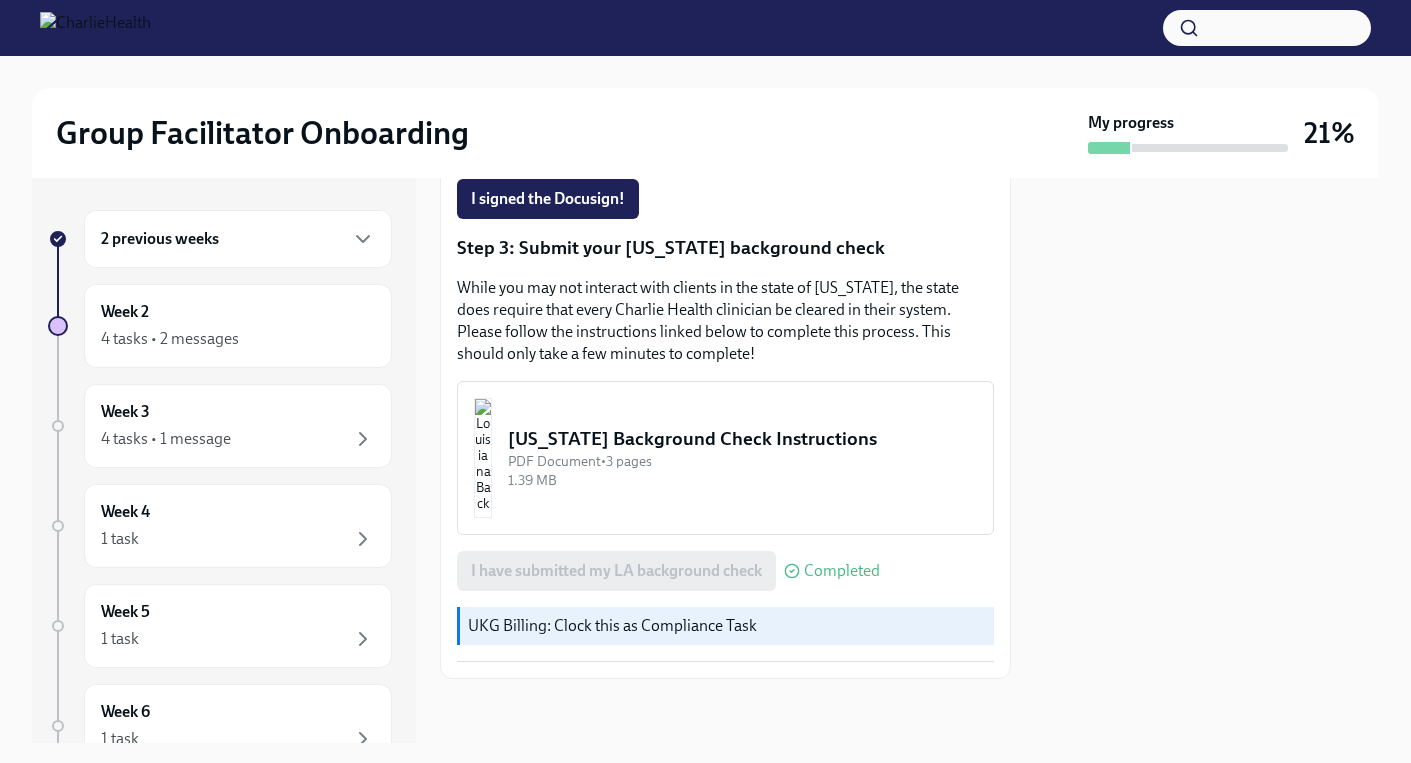 click on "2 previous weeks" at bounding box center [238, 239] 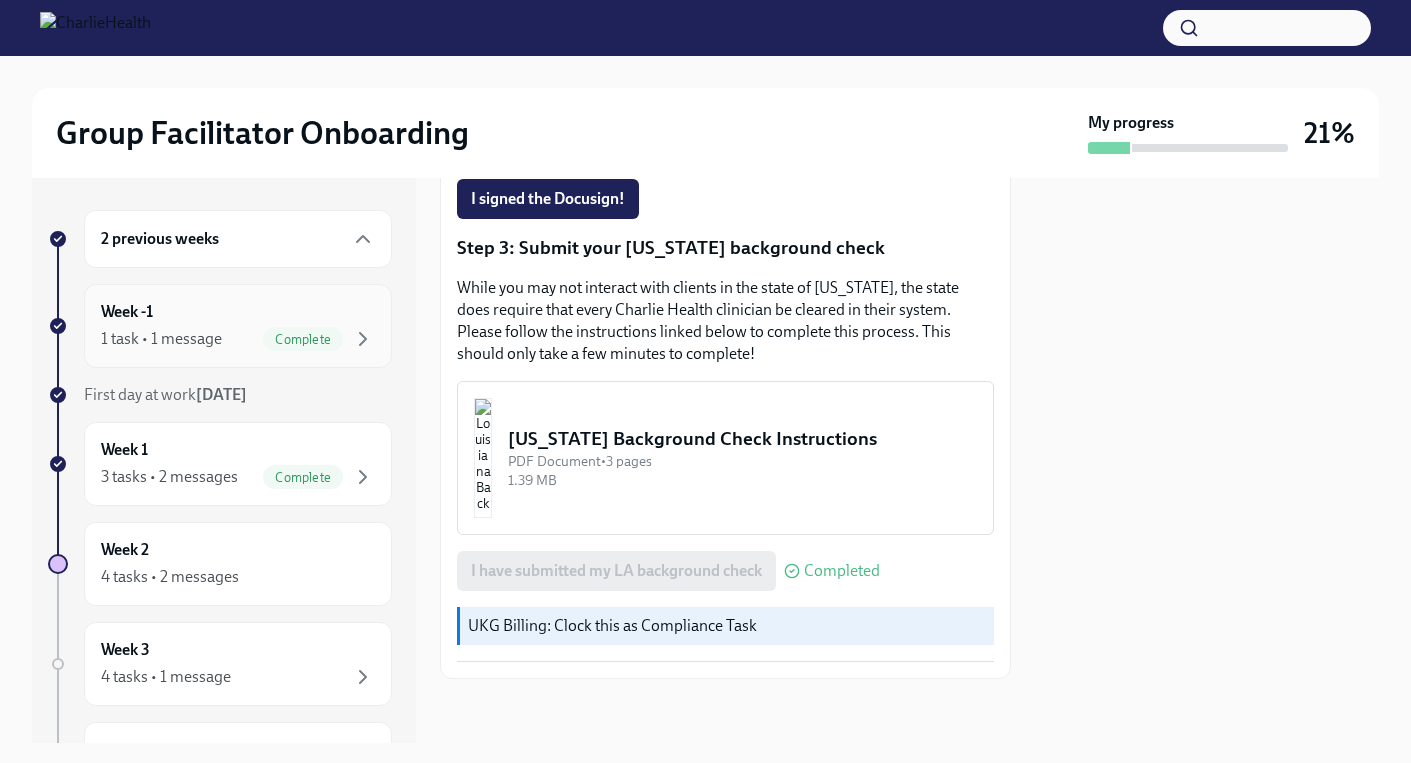 click on "Week -1 1 task • 1 message Complete" at bounding box center [238, 326] 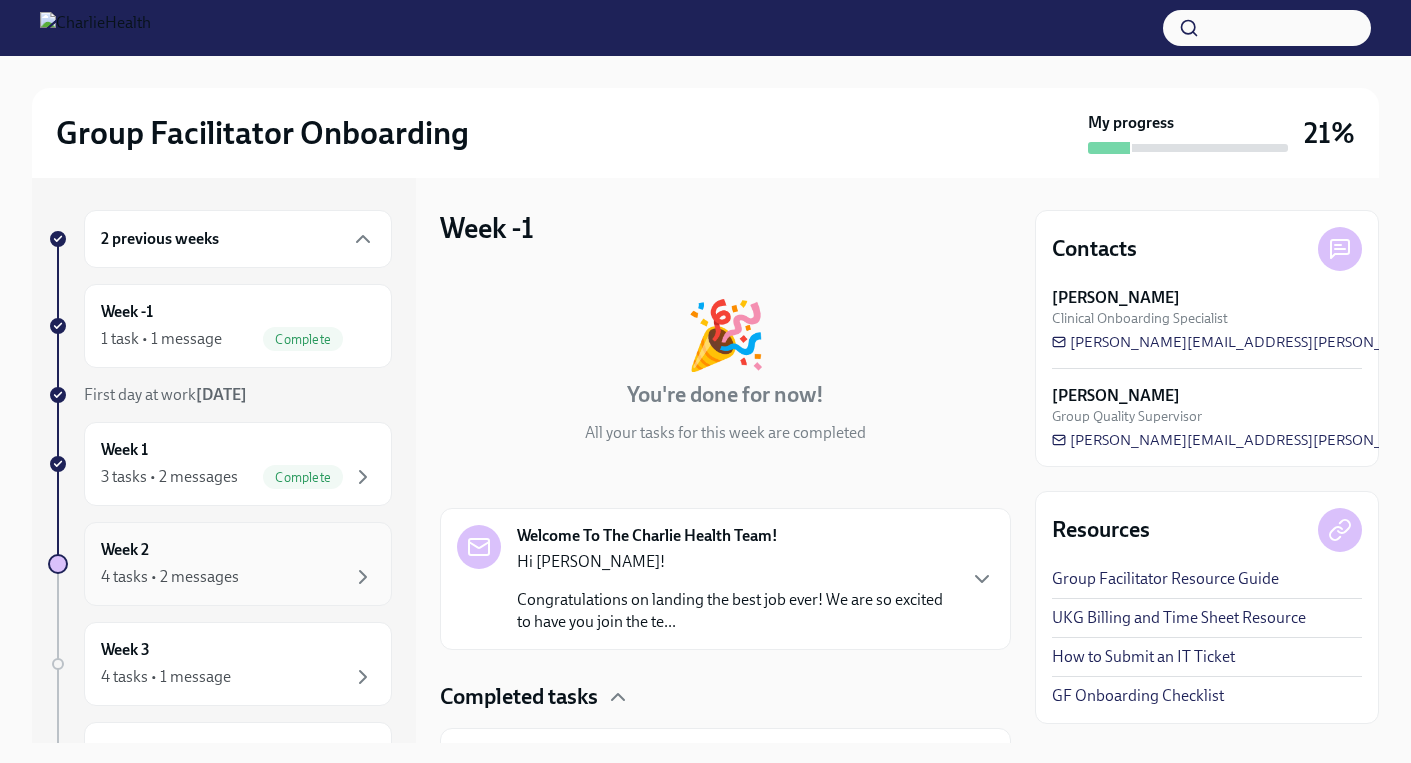 click on "4 tasks • 2 messages" at bounding box center (170, 577) 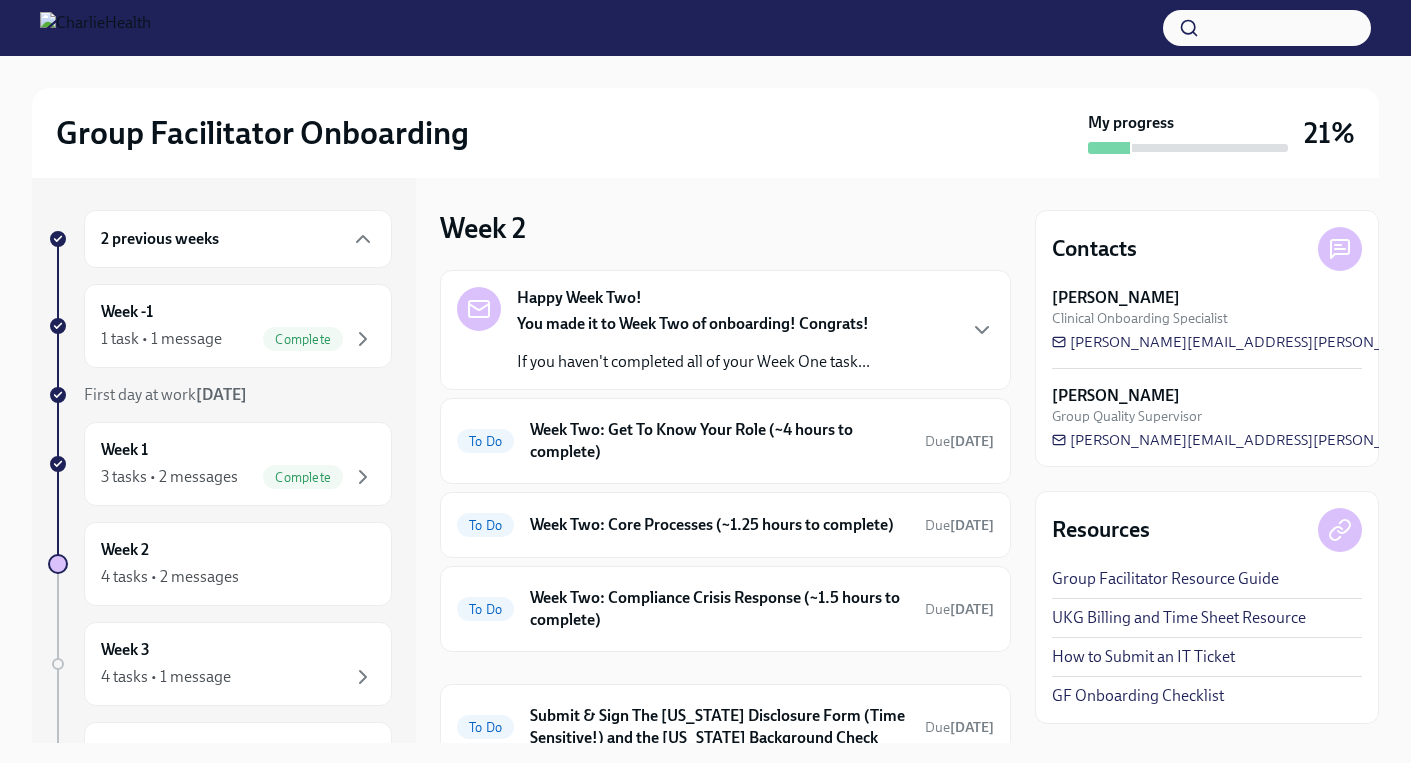 click on "Week 2 Happy Week Two! You made it to Week Two of onboarding! Congrats!
If you haven't completed all of your Week One task... To Do Week Two: Get To Know Your Role (~4 hours to complete) Due  in 5 days To Do Week Two: Core Processes (~1.25 hours to complete) Due  in 5 days To Do Week Two: Compliance Crisis Response (~1.5 hours to complete) Due  in 5 days To Do Submit & Sign The Utah Disclosure Form (Time Sensitive!) and the Louisiana Background Check Due  tomorrow For later" at bounding box center [725, 460] 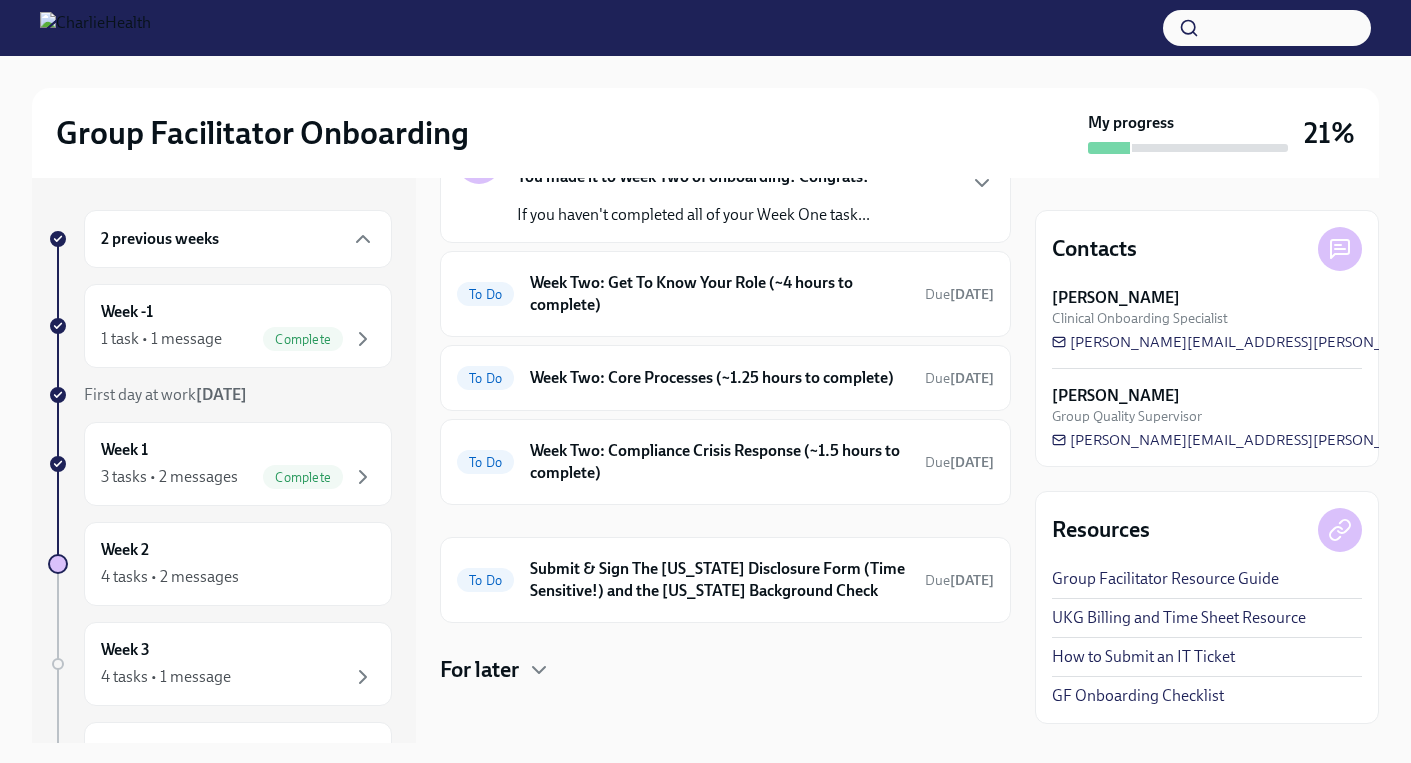 scroll, scrollTop: 153, scrollLeft: 0, axis: vertical 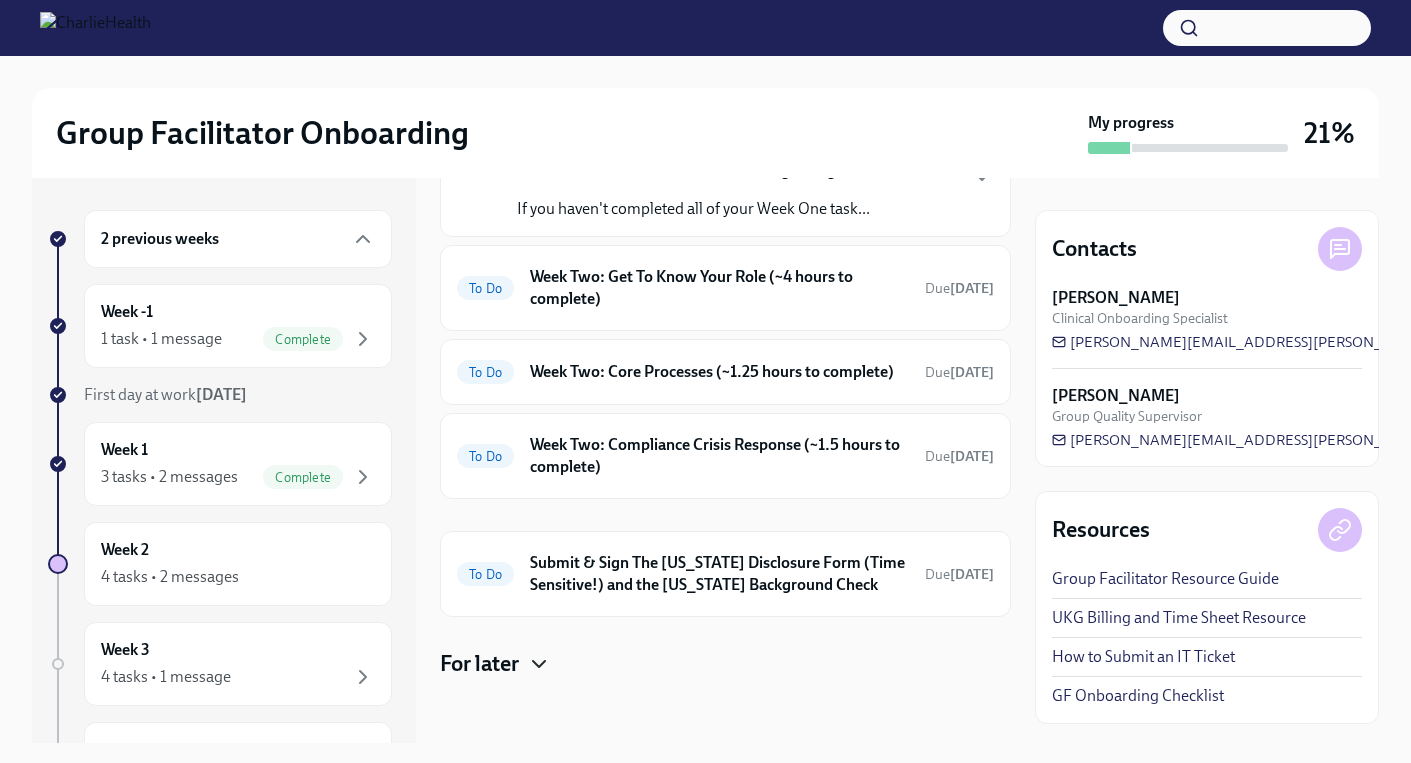 click 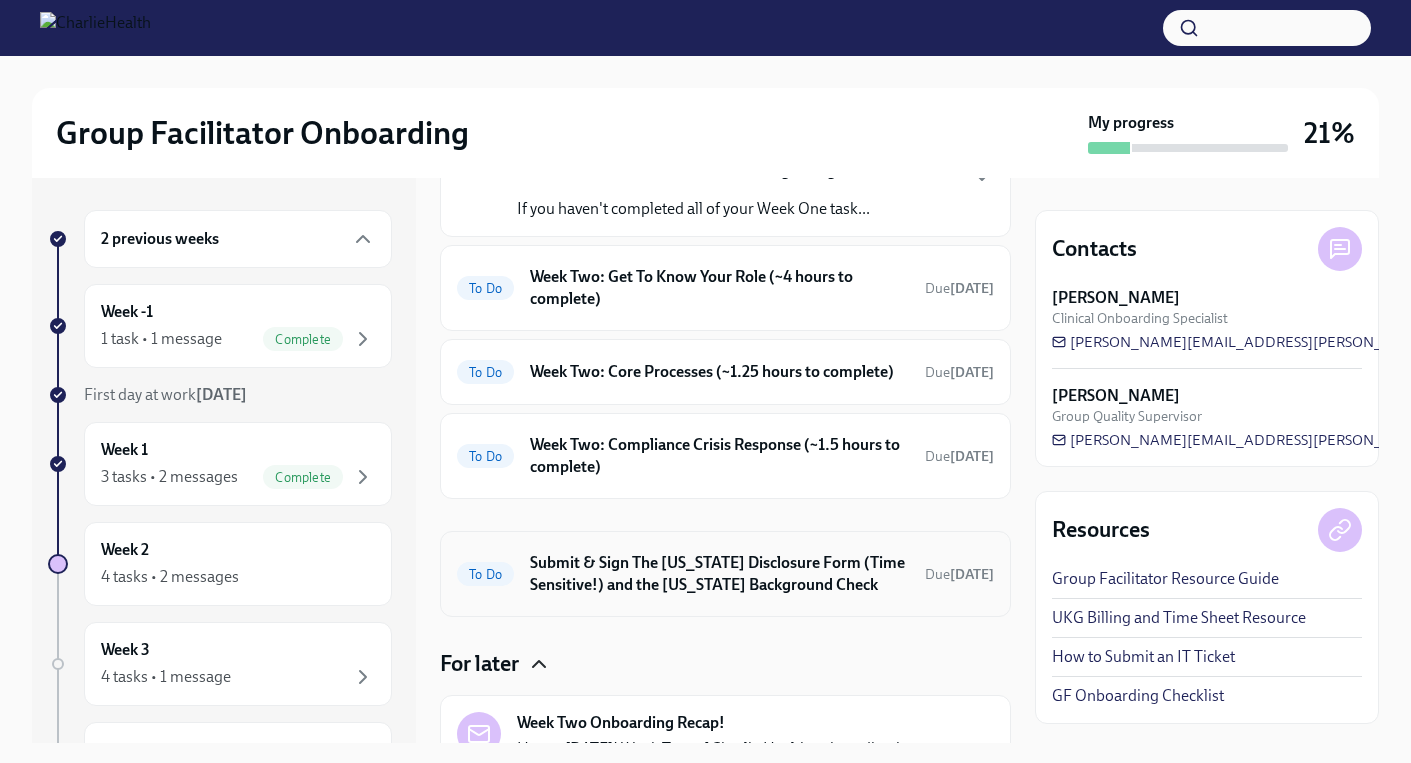 type 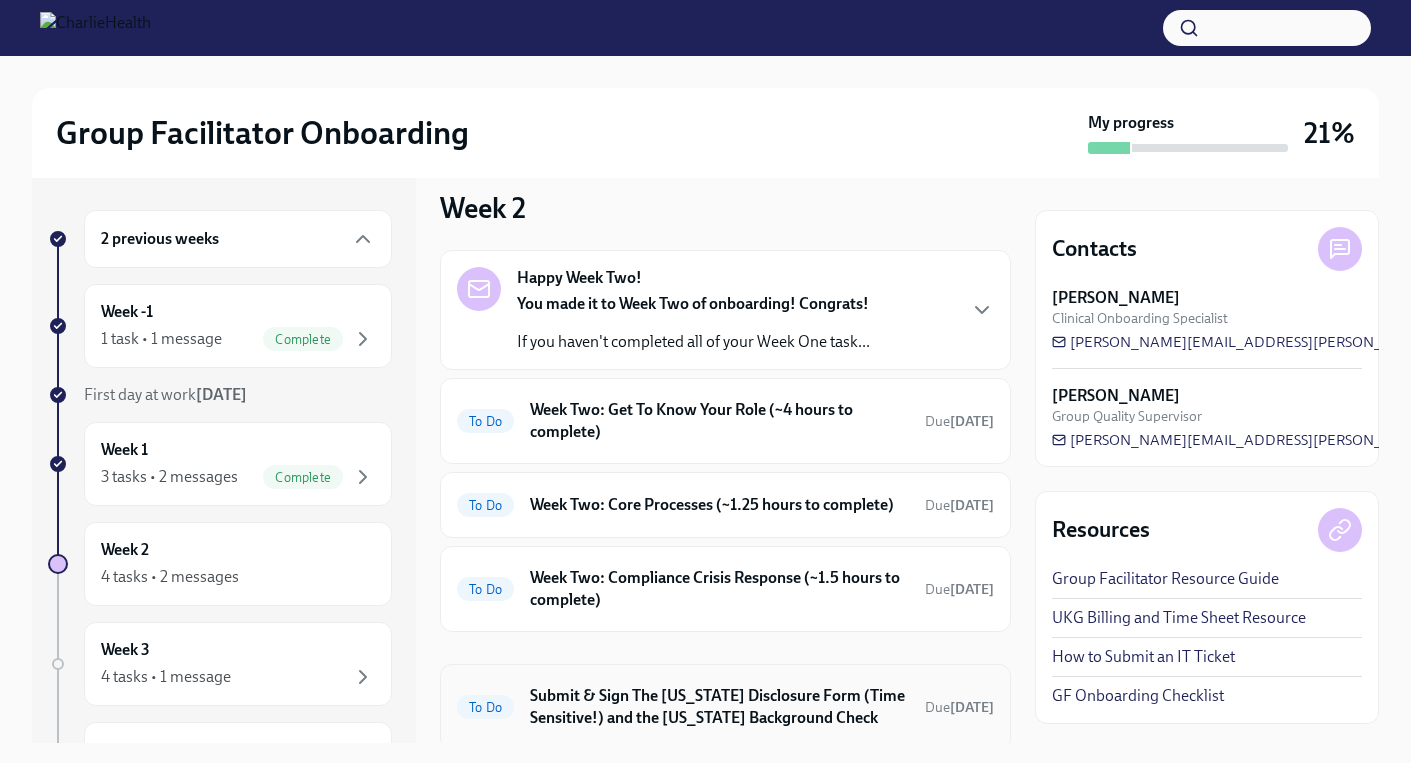 scroll, scrollTop: 0, scrollLeft: 0, axis: both 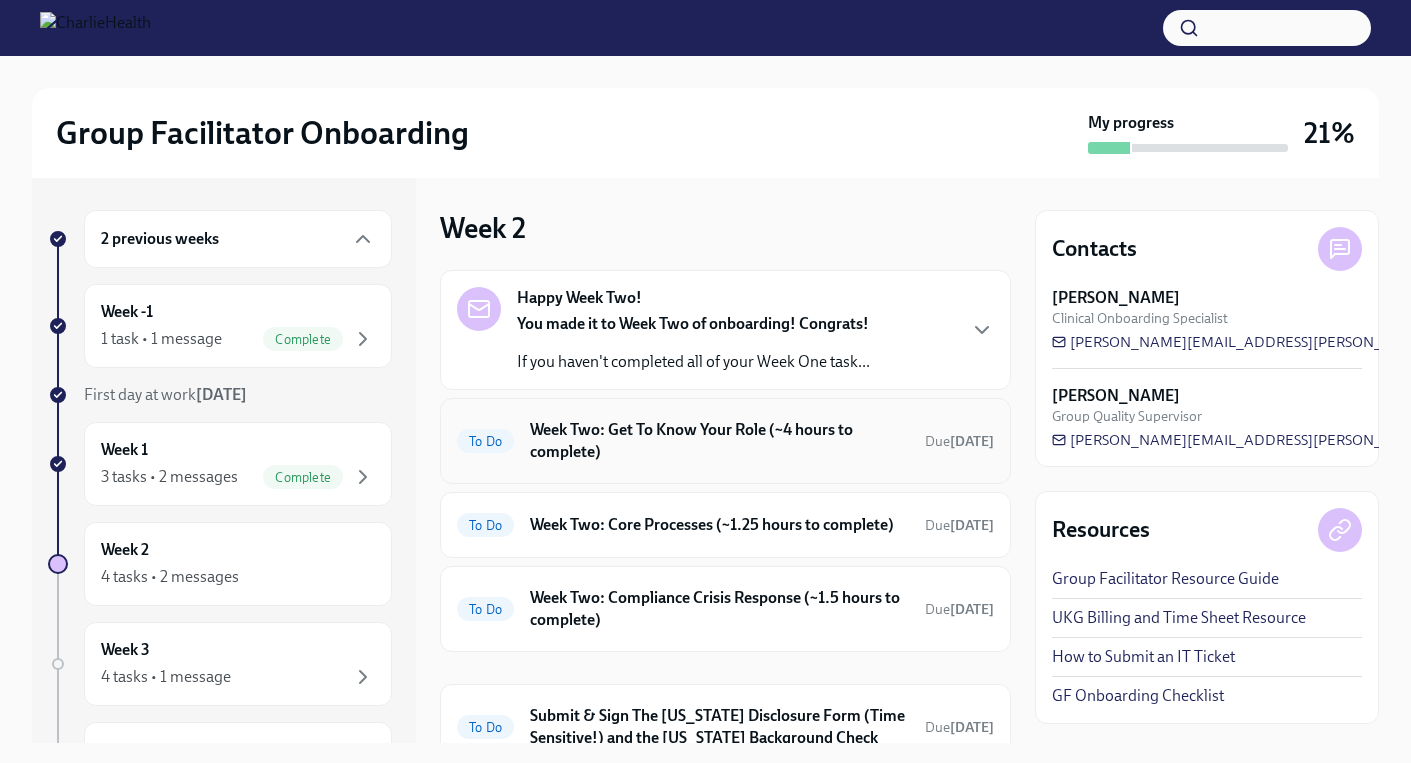 click on "Week Two: Get To Know Your Role (~4 hours to complete)" at bounding box center [719, 441] 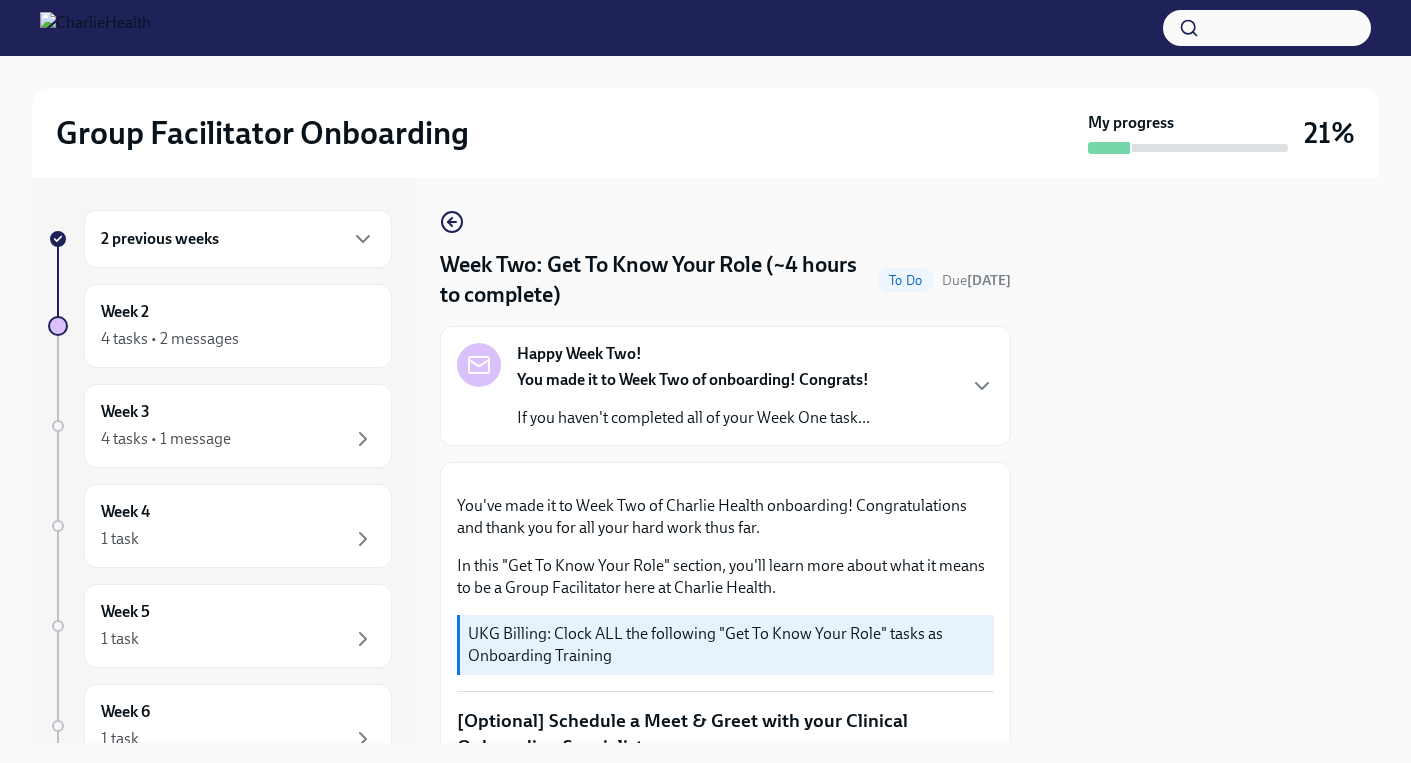 click on "Week Two: Get To Know Your Role (~4 hours to complete) To Do Due  in 5 days Happy Week Two! You made it to Week Two of onboarding! Congrats!
If you haven't completed all of your Week One task... You've made it to Week Two of Charlie Health onboarding! Congratulations and thank you for all your hard work thus far.
In this "Get To Know Your Role" section, you'll learn more about what it means to be a Group Facilitator here at Charlie Health. UKG Billing: Clock ALL the following "Get To Know Your Role" tasks as Onboarding Training [Optional] Schedule a Meet & Greet with your Clinical Onboarding Specialist At this point, you might have some questions about your role, the onboarding process, or are just feeling the need to connect with someone in-person!
Feel free to schedule an optional Meet & Greet with your Clinical Onboarding Specialist, Maggie Greenawalt, via their Calendly: https://calendly.com/maggiegreenawalt Complete Docebo Courses
How To Be A Successful Group Facilitator
🎓
OKTA" at bounding box center (725, 1210) 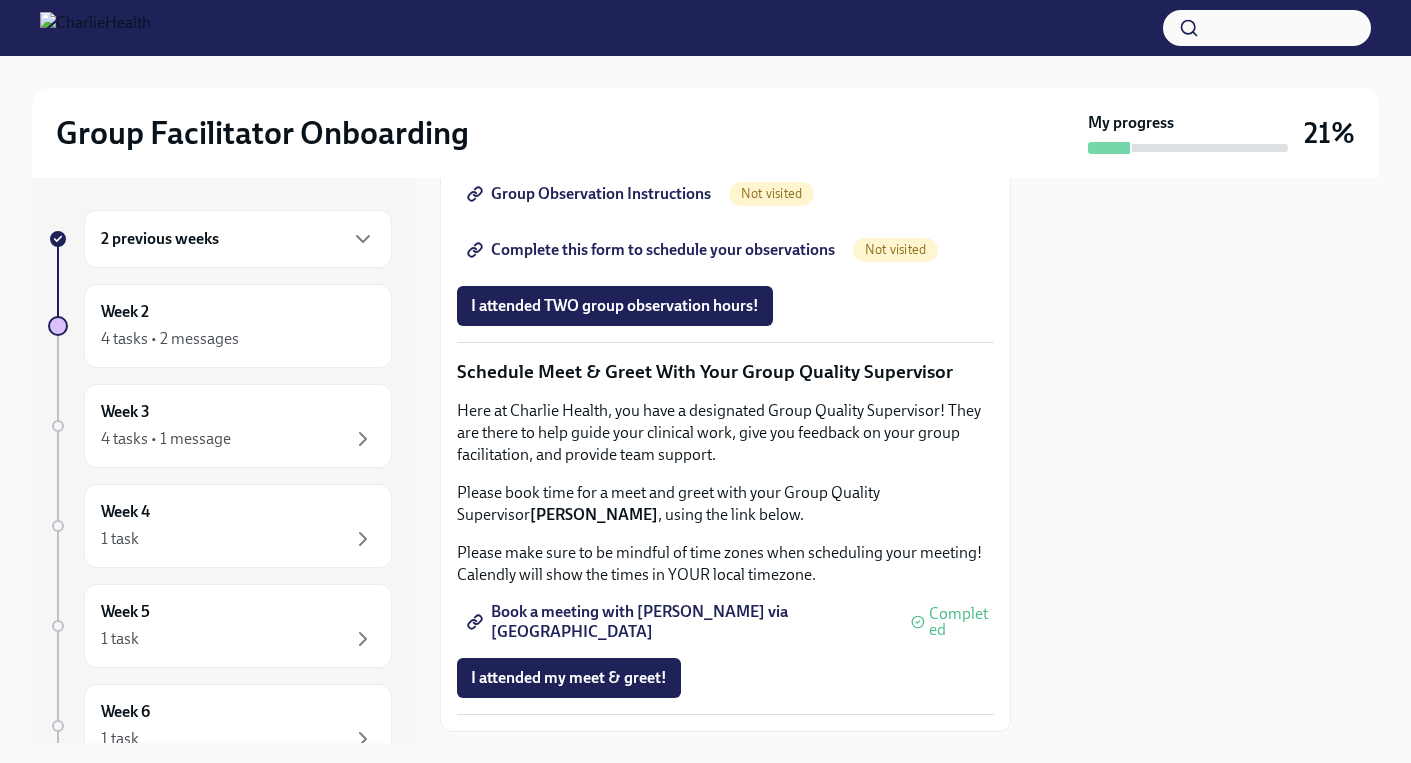 scroll, scrollTop: 1480, scrollLeft: 0, axis: vertical 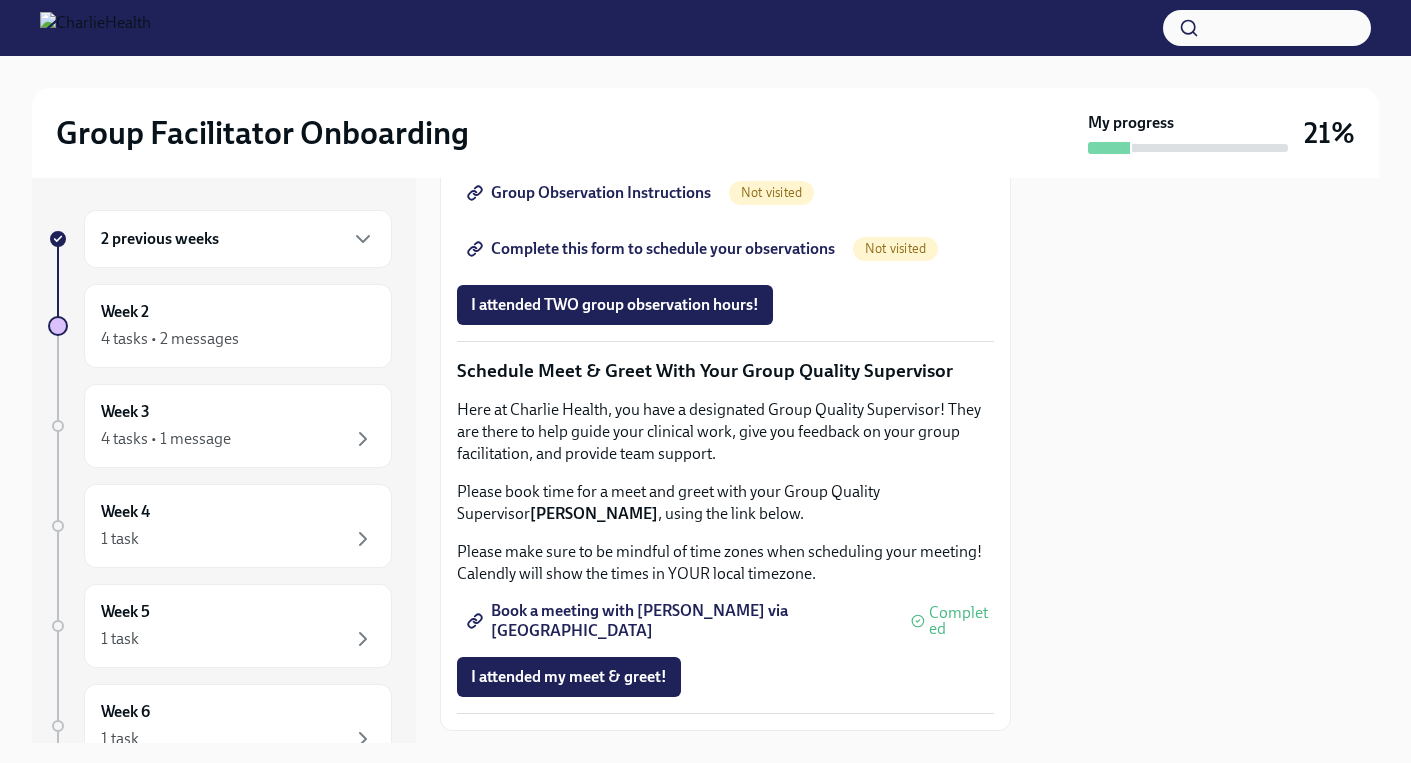 click on "Group Observation Instructions" at bounding box center (591, 193) 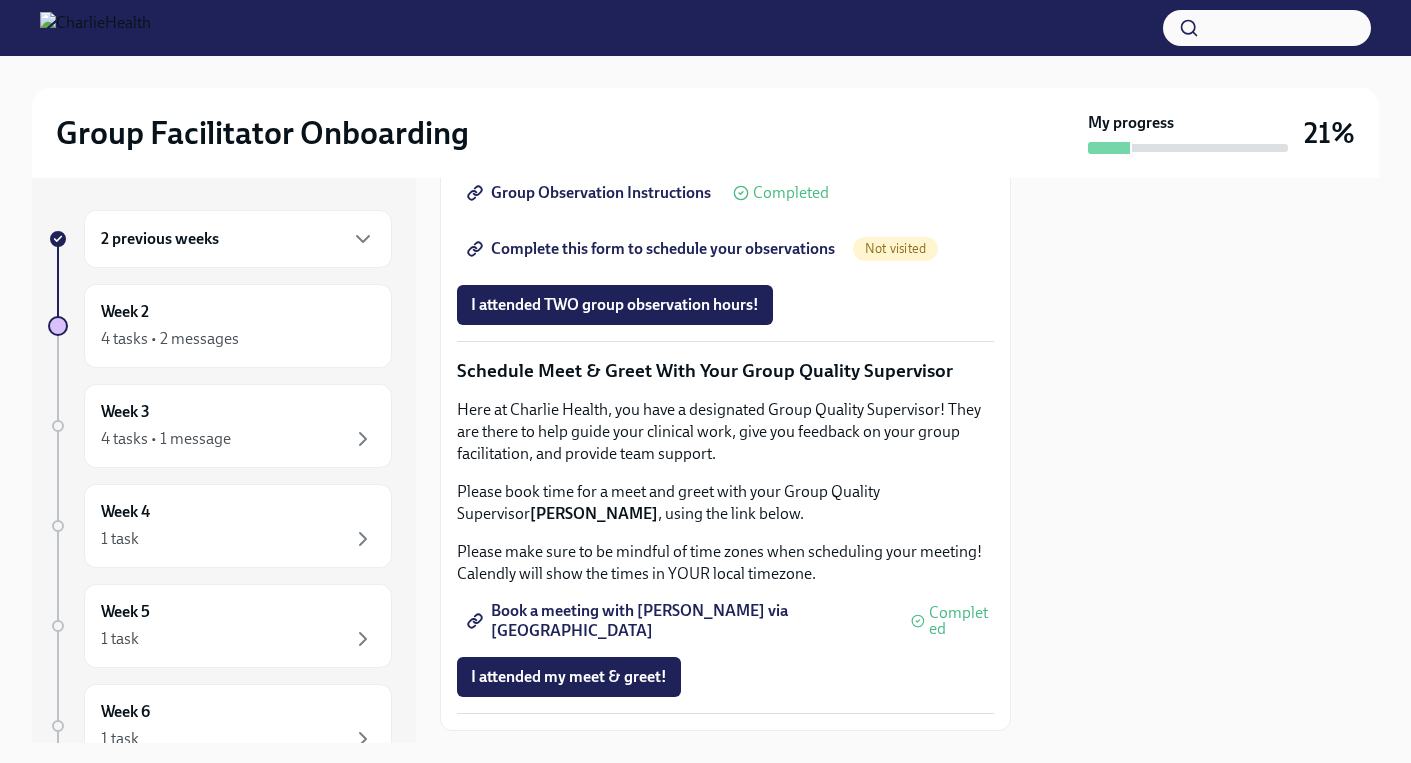 click on "2 previous weeks Week 2 4 tasks • 2 messages Week 3 4 tasks • 1 message Week 4 1 task Week 5 1 task Week 6 1 task Experience ends  Sep 16th" at bounding box center (224, 460) 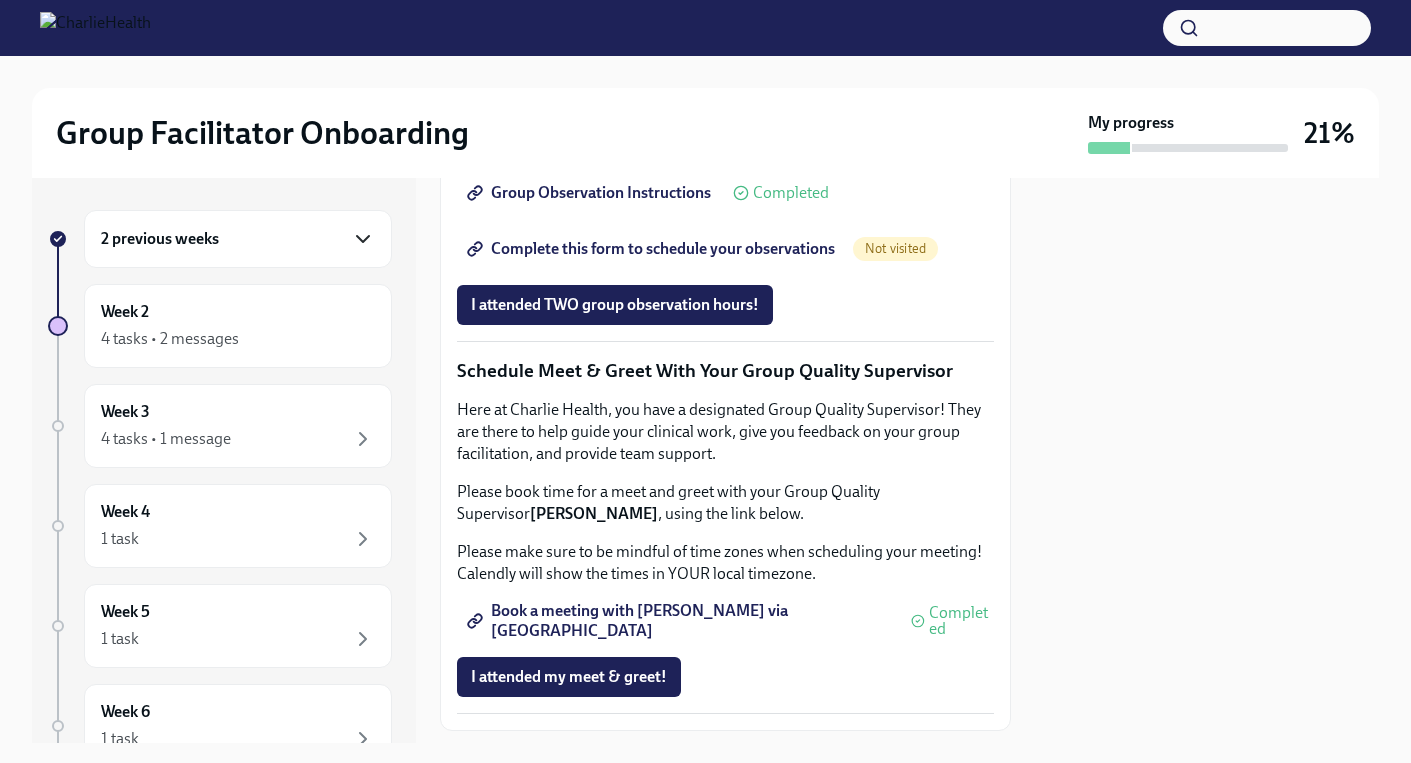 click 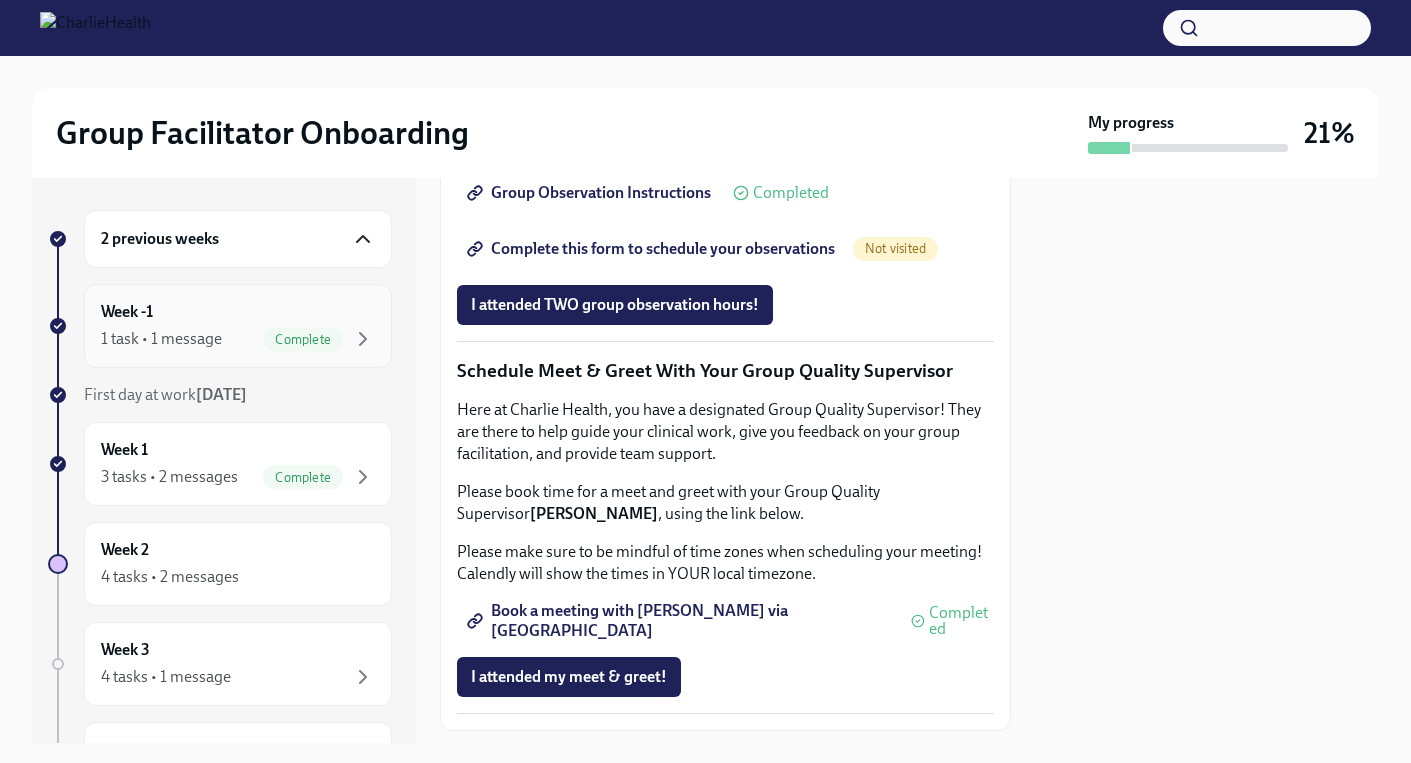 click on "Week -1 1 task • 1 message Complete" at bounding box center (238, 326) 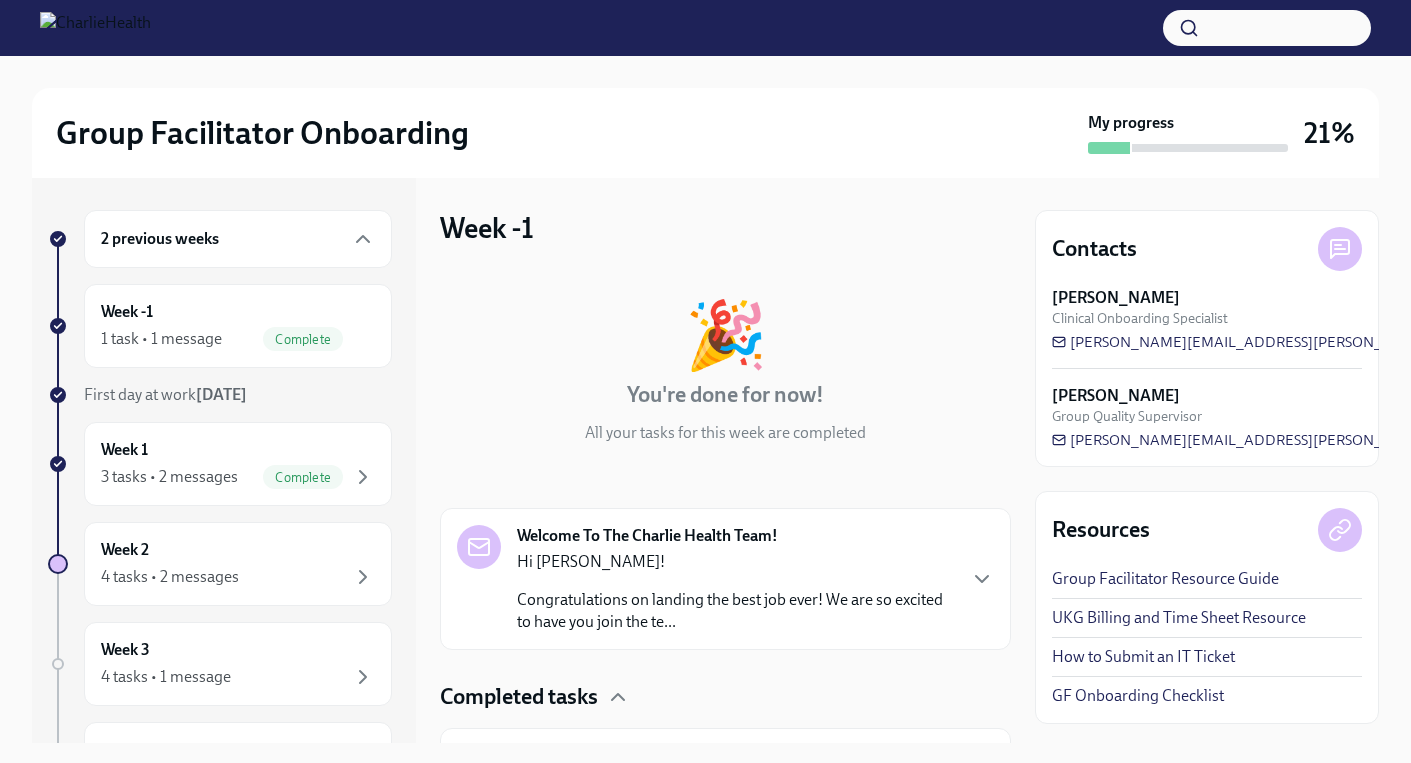 click on "🎉 You're done for now! All your tasks for this week are completed" at bounding box center (725, 373) 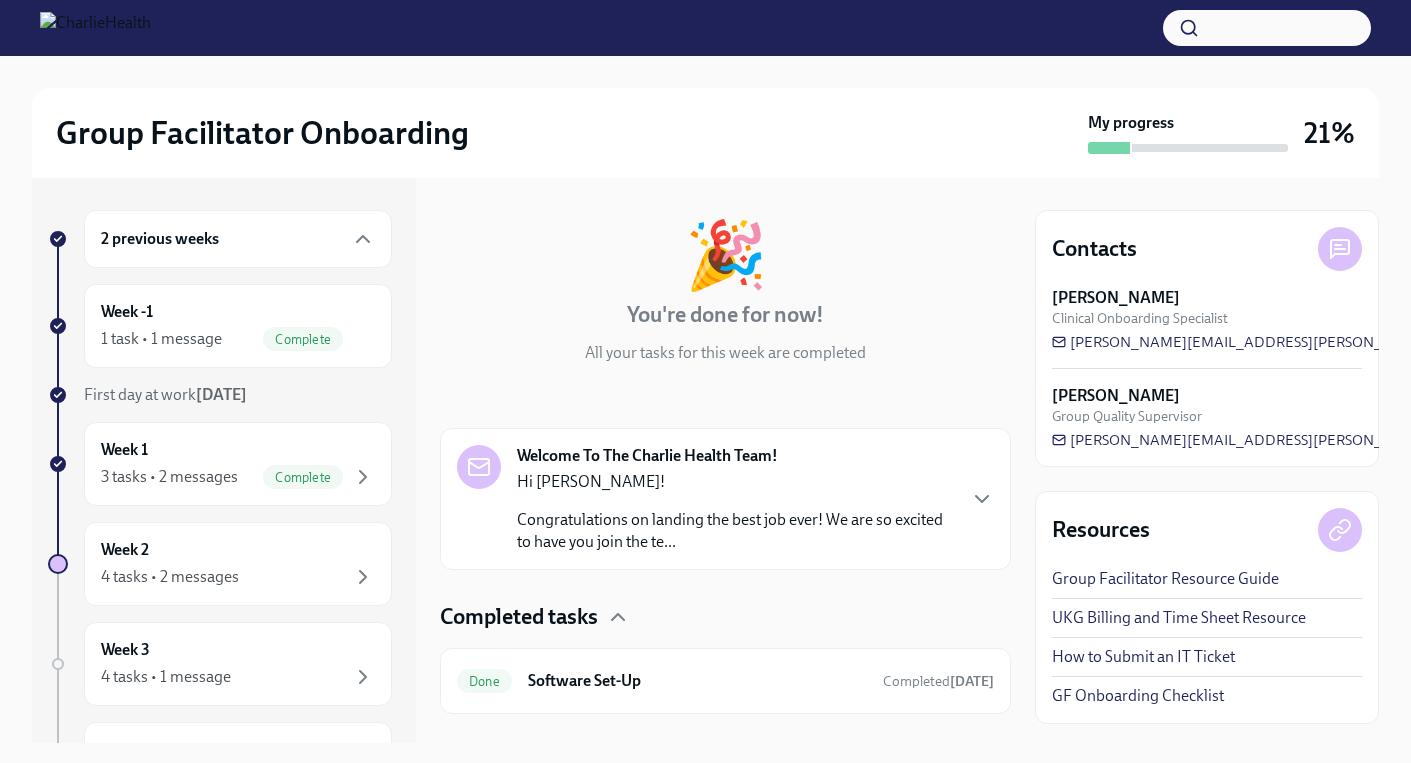 scroll, scrollTop: 115, scrollLeft: 0, axis: vertical 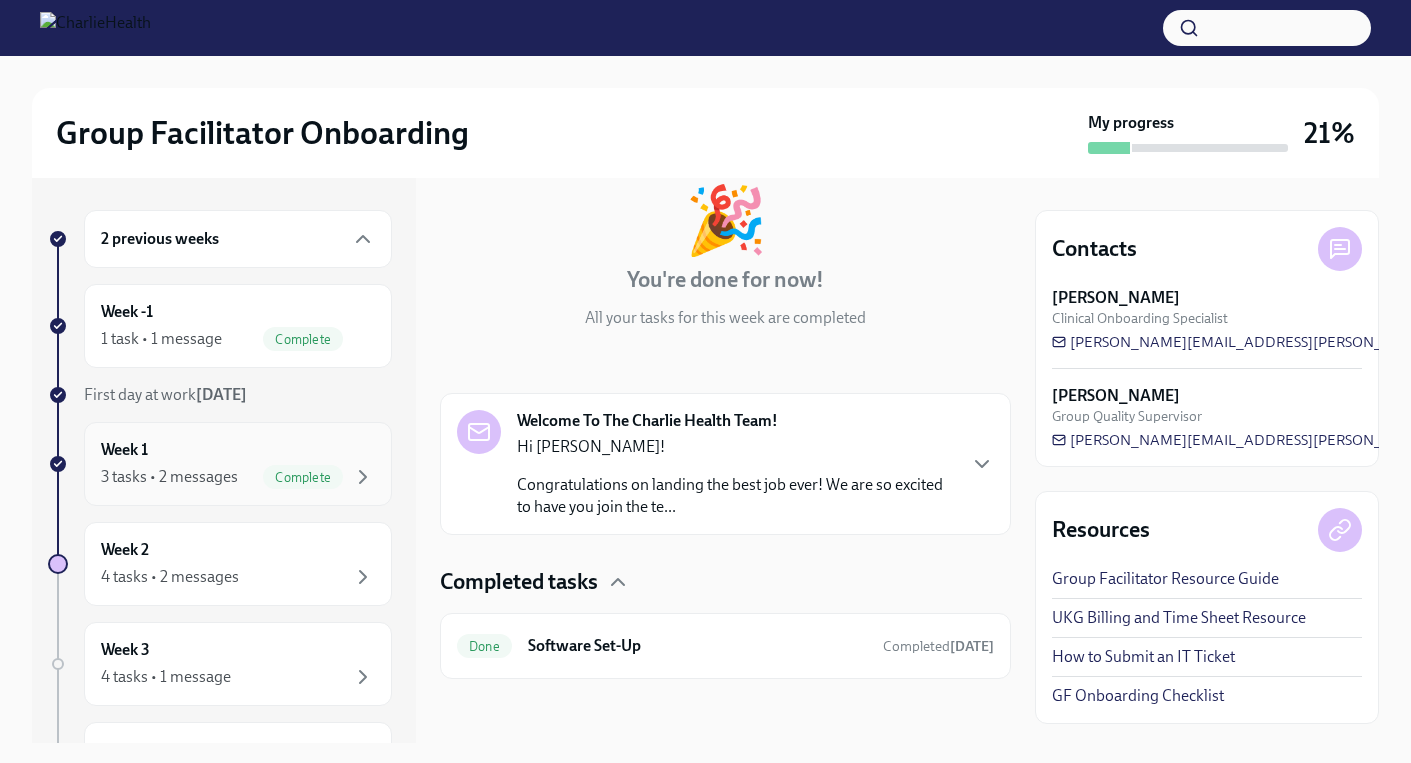 click on "3 tasks • 2 messages" at bounding box center [169, 477] 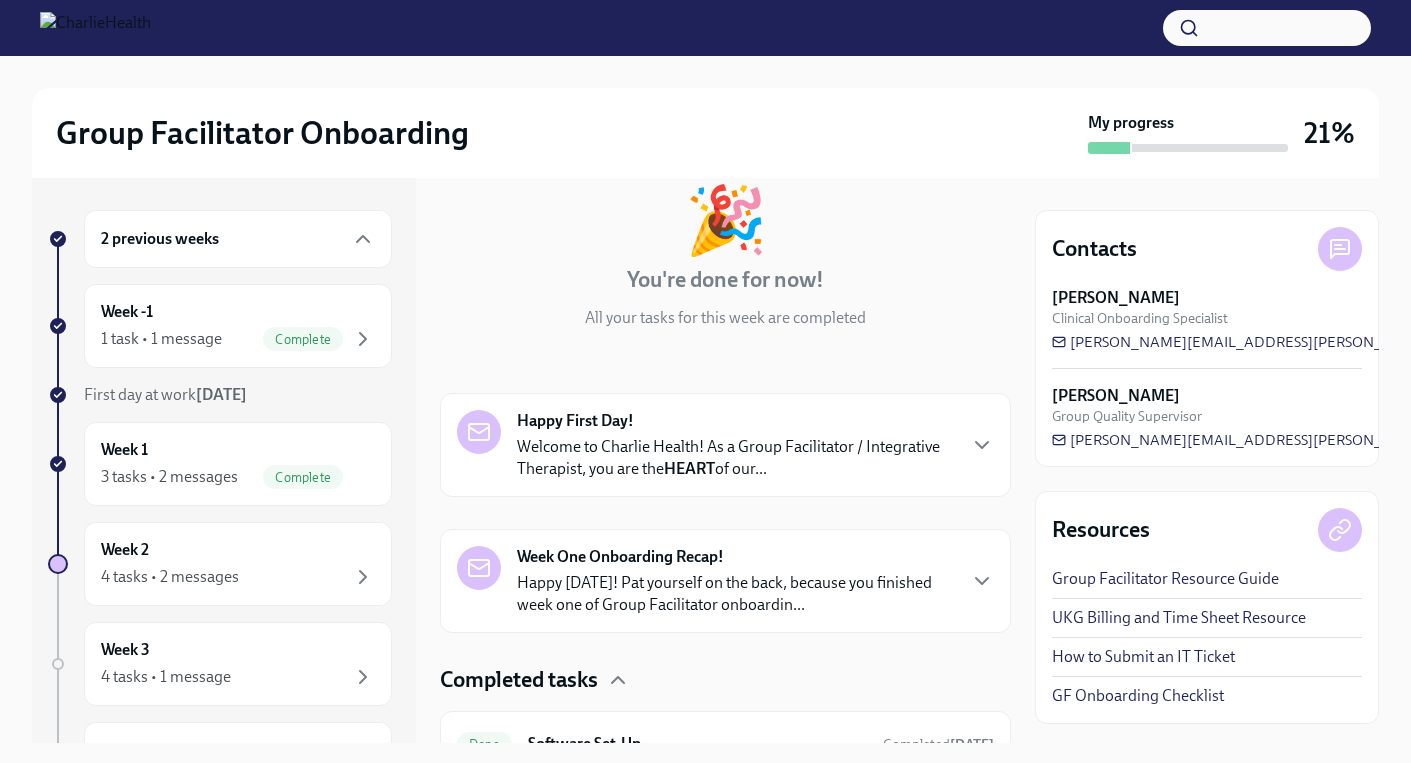 click on "🎉 You're done for now! All your tasks for this week are completed Happy First Day! Welcome to Charlie Health! As a Group Facilitator / Integrative Therapist, you are the  HEART  of our... Week One Onboarding Recap! Happy Friday! Pat yourself on the back, because you finished week one of Group Facilitator onboardin... Completed tasks Done Software Set-Up Completed  7 days ago Done Week One: Welcome To Charlie Health Tasks! (~3 hours to complete) Completed  a day ago Done Week One: Essential Compliance Tasks (~6.5 hours to complete) Completed  a day ago" at bounding box center [725, 568] 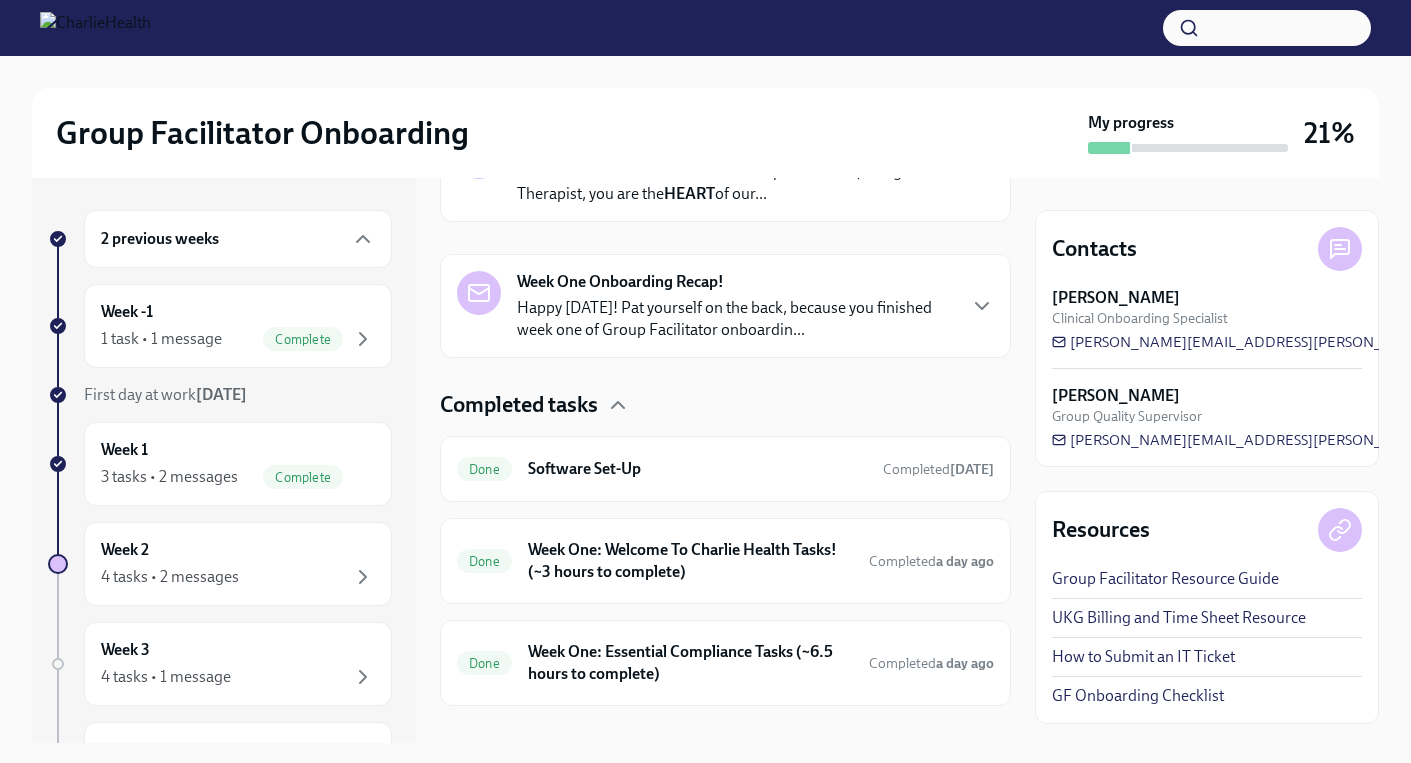 scroll, scrollTop: 417, scrollLeft: 0, axis: vertical 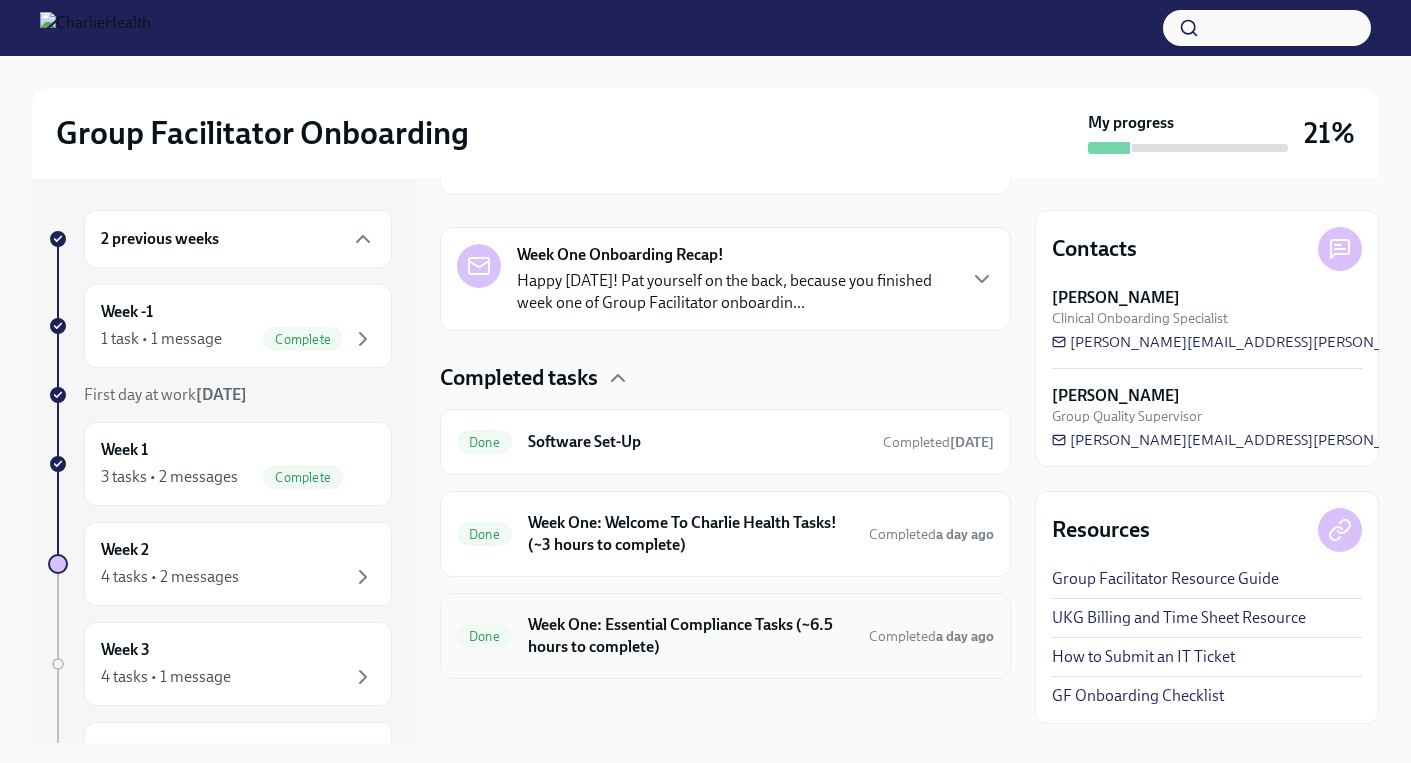 click on "Week One: Essential Compliance Tasks (~6.5 hours to complete)" at bounding box center (690, 636) 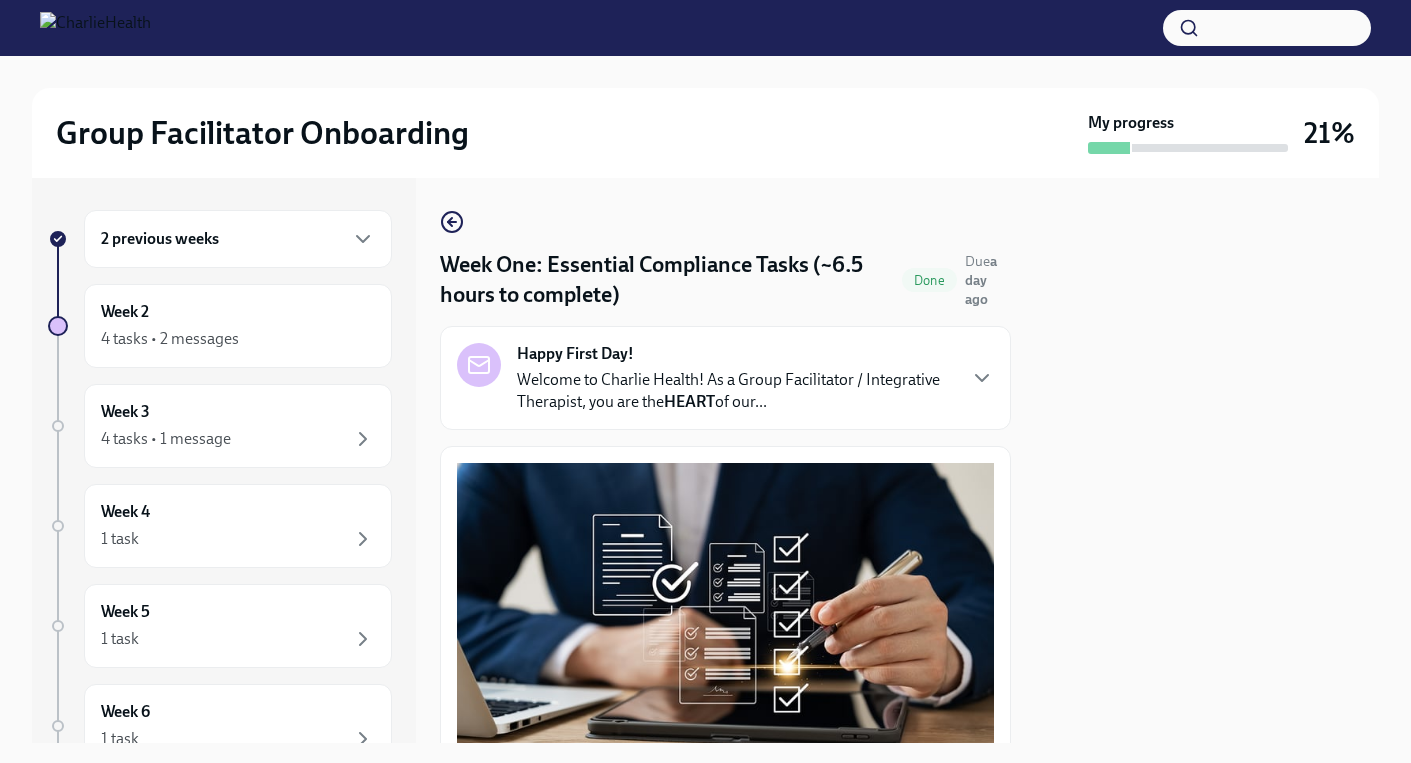 click on "2 previous weeks Week 2 4 tasks • 2 messages Week 3 4 tasks • 1 message Week 4 1 task Week 5 1 task Week 6 1 task Experience ends  Sep 16th Week One: Essential Compliance Tasks (~6.5 hours to complete) Done Due  a day ago Happy First Day! Welcome to Charlie Health! As a Group Facilitator / Integrative Therapist, you are the  HEART  of our... Welcome to your essential compliance tasks list!
Offering virtual mental health services to 37+ states requires a unique approach to onboarding! It’s important that you are compliant in every state we serve so that you can support any client that comes through your specific groups. UKG Billing: Clock all following tasks as Compliance Tasks Fill Out The Washington Agency Affiliated Registration Approx completion time: 20mins
All Group Facilitators  complete this registration to ensure we can meet our client demand in Washington.
⏰  This is a time-sensitive task, so please complete this by the end of this week.
paper application official court documents" at bounding box center [705, 460] 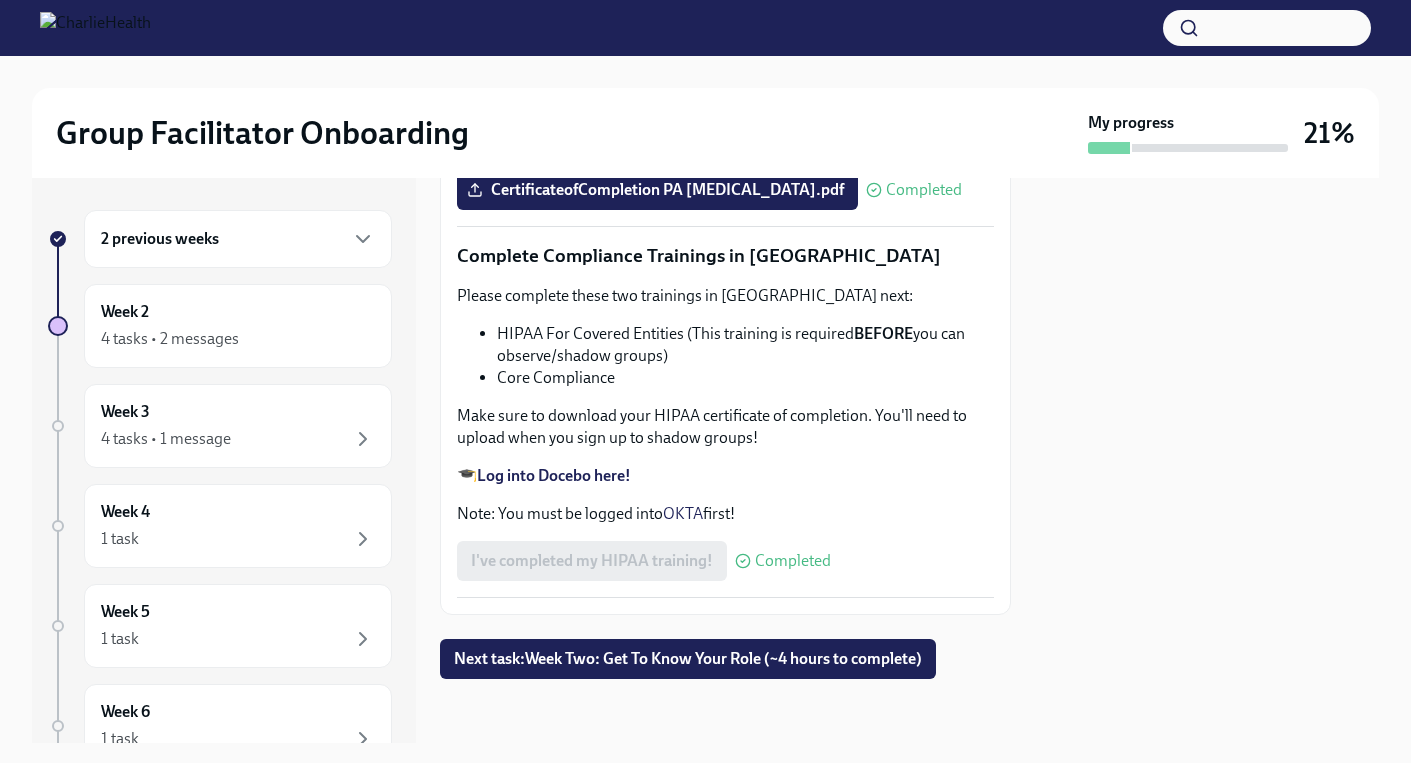 scroll, scrollTop: 4859, scrollLeft: 0, axis: vertical 